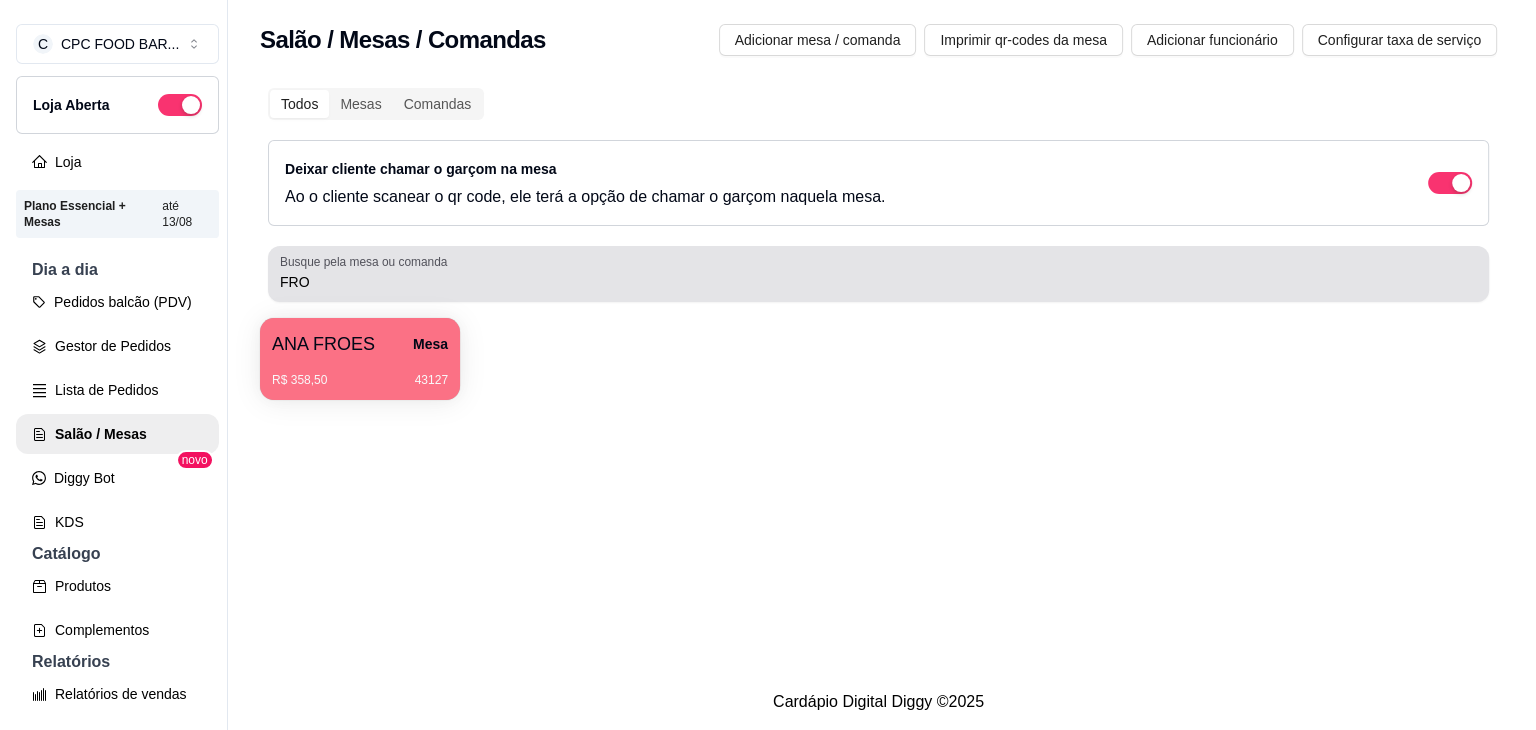 scroll, scrollTop: 0, scrollLeft: 0, axis: both 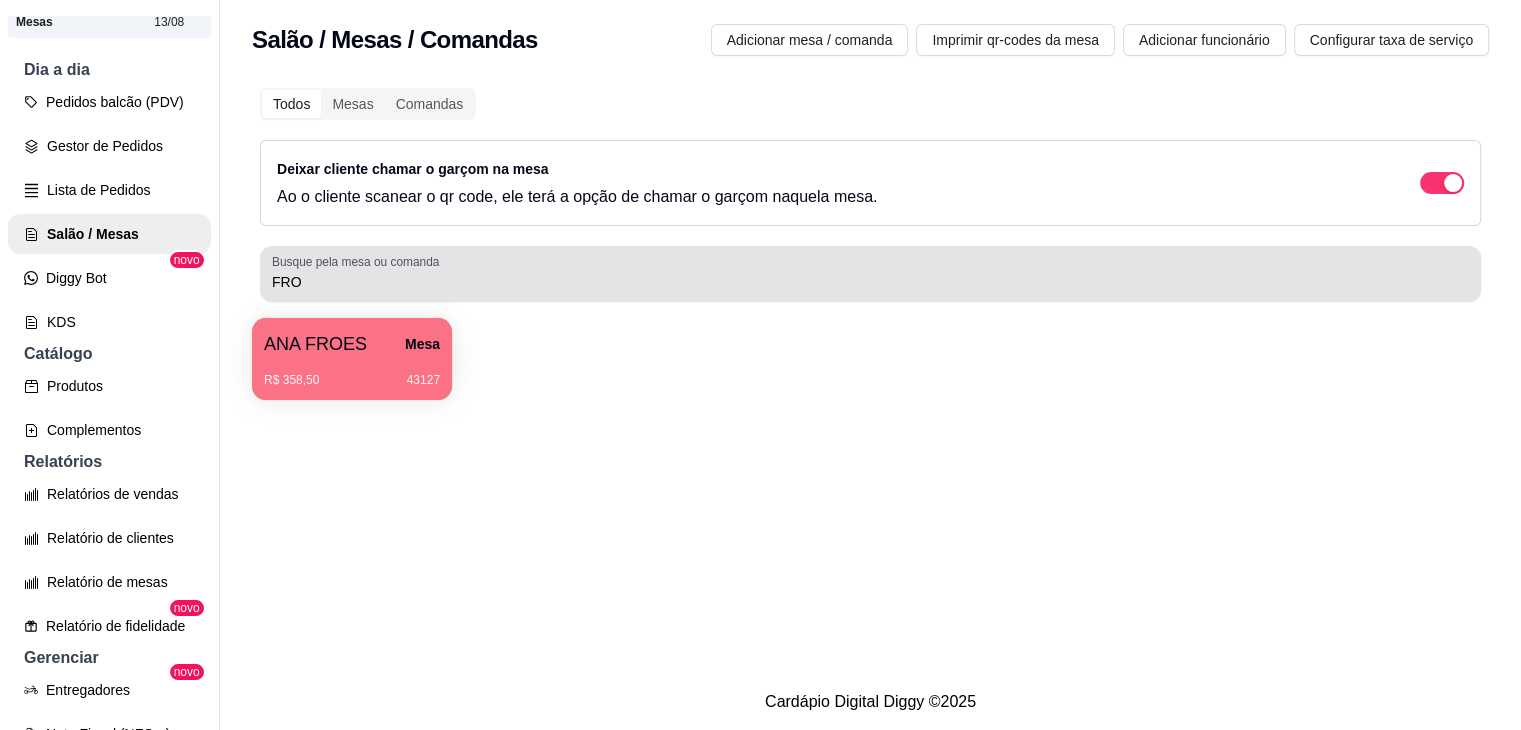 click on "FRO" at bounding box center (870, 274) 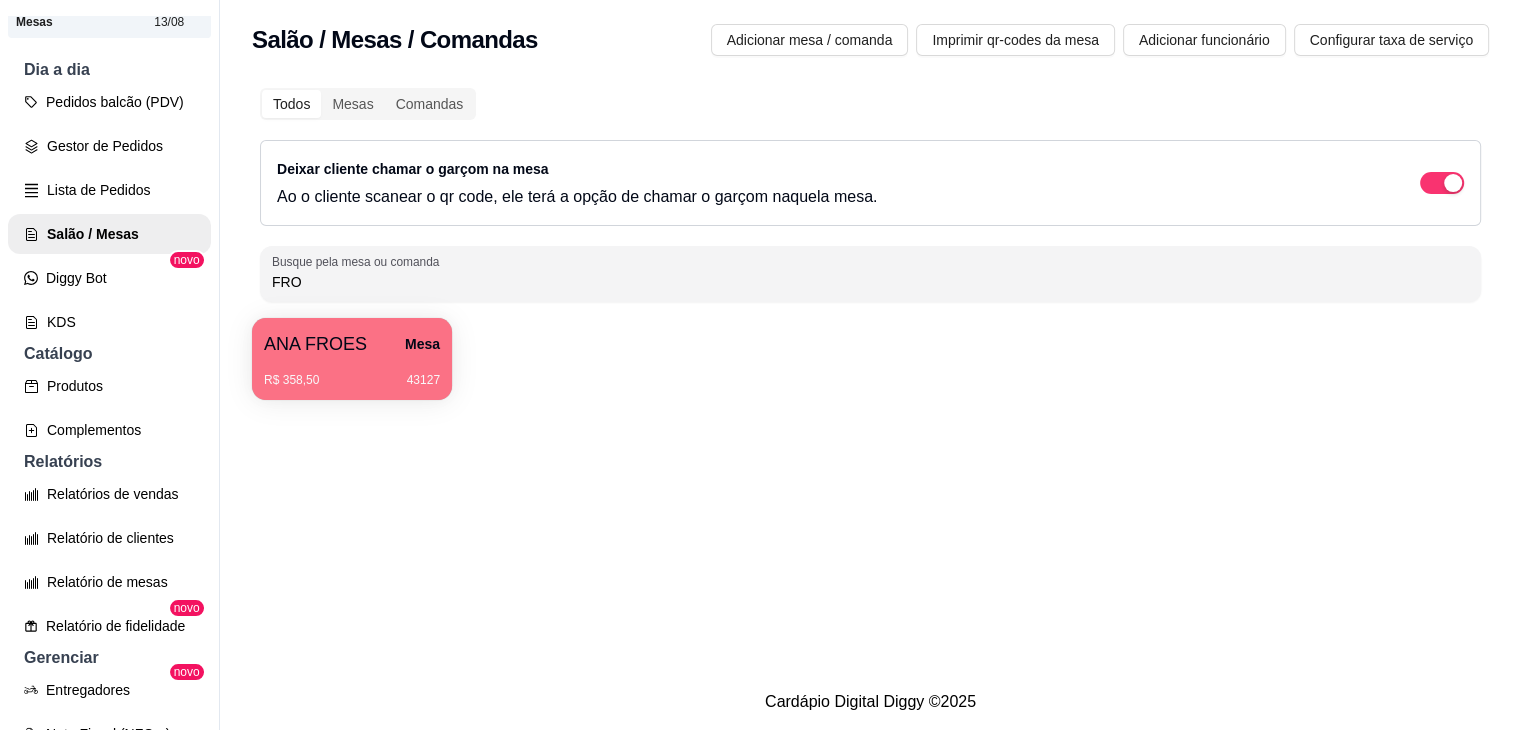 click on "FRO" at bounding box center [870, 274] 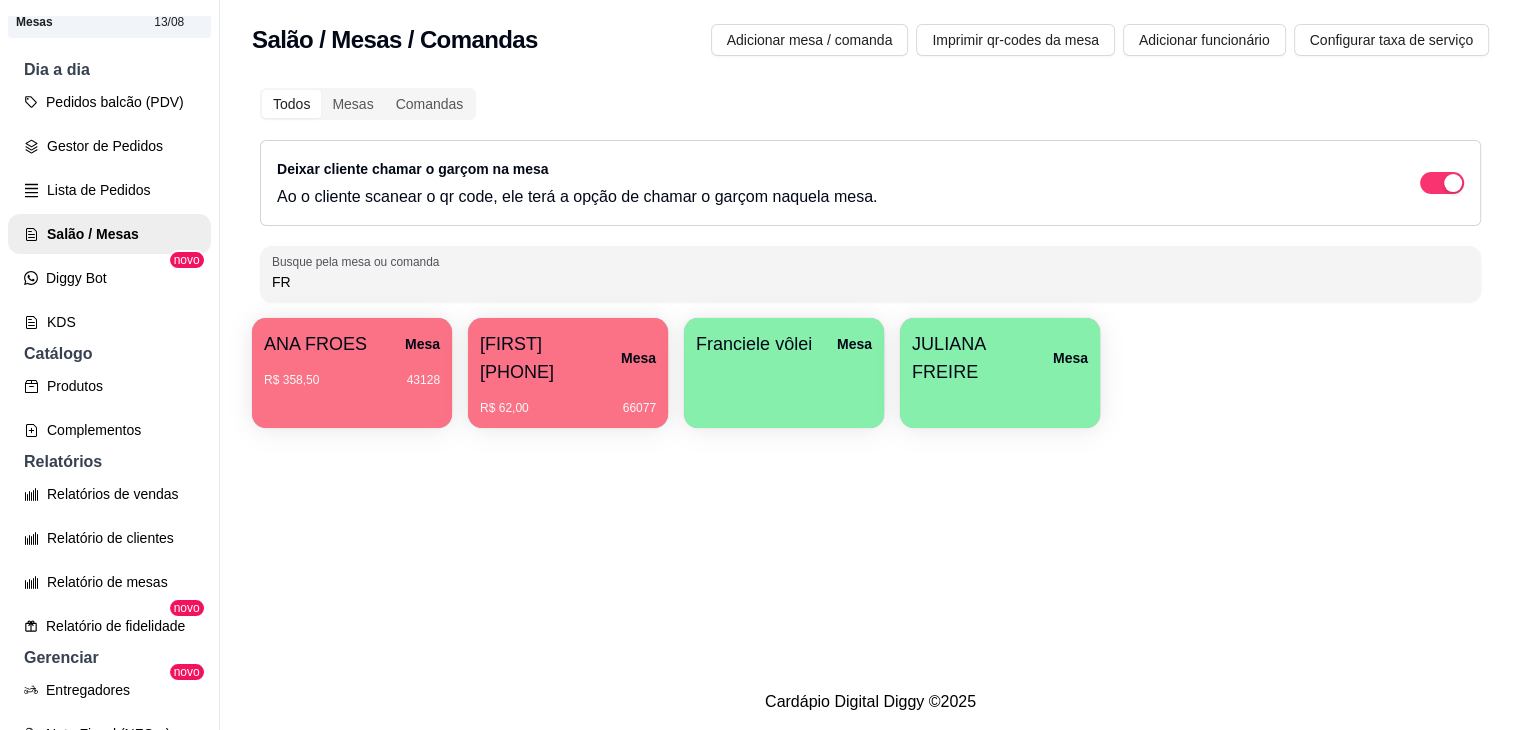 type on "F" 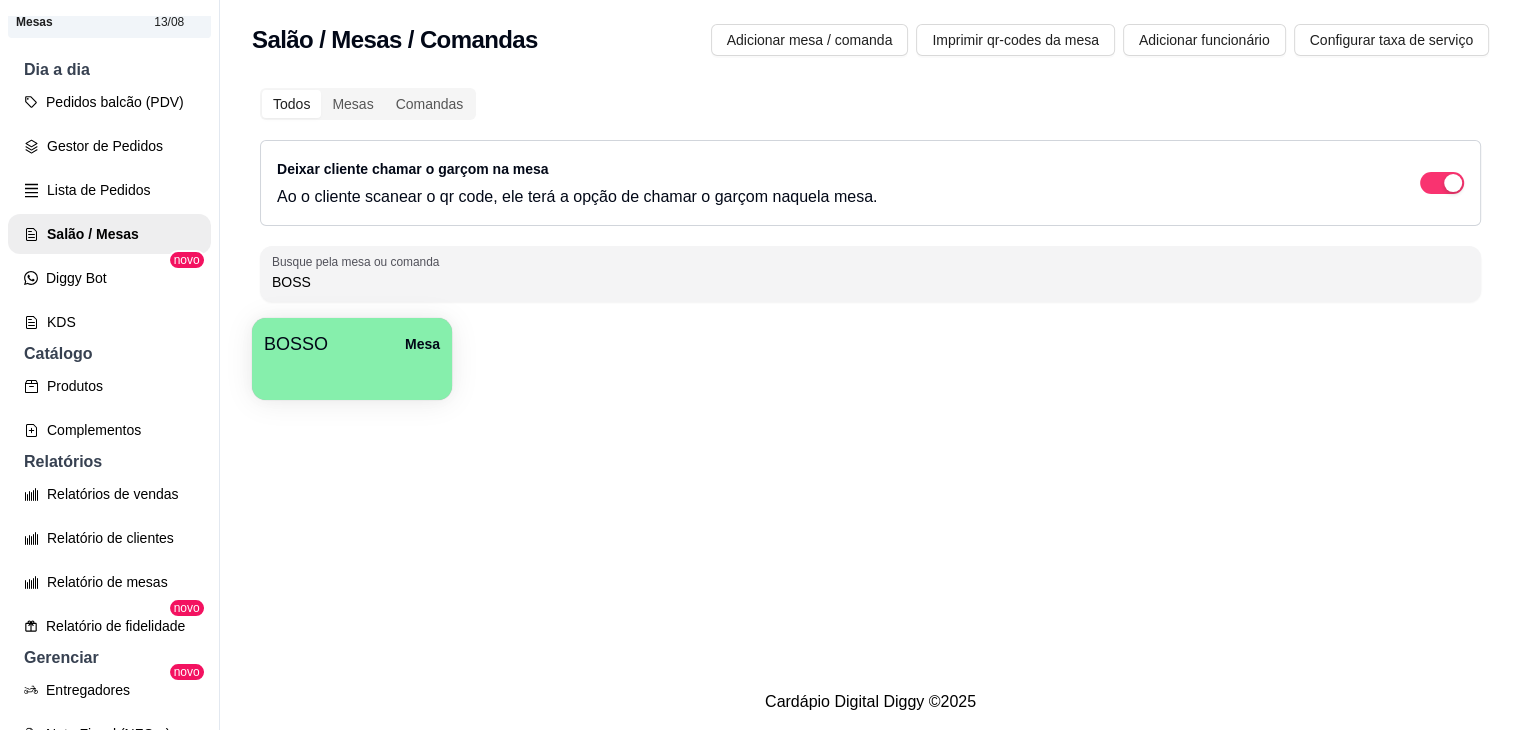 type on "BOSS" 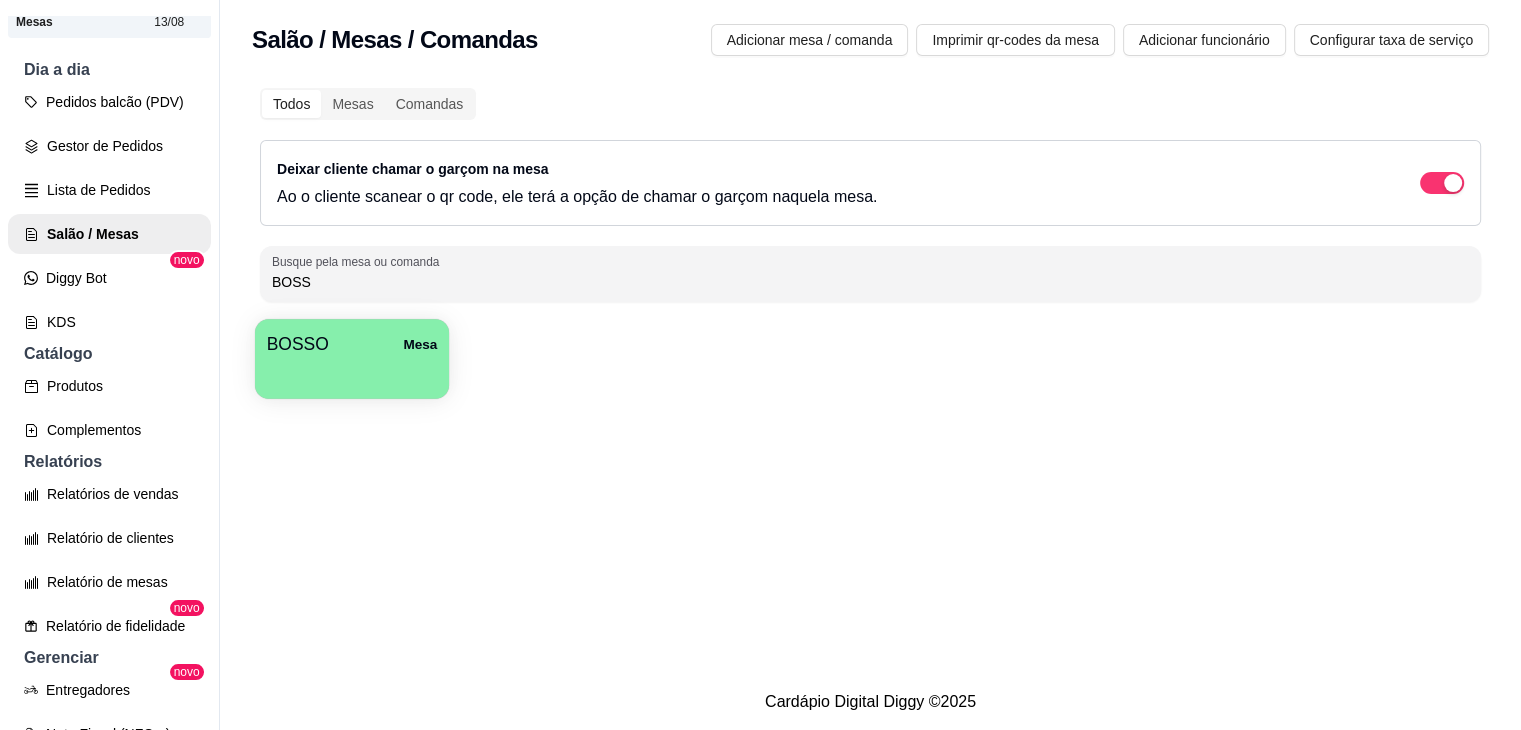 click on "BOSSO Mesa" at bounding box center [352, 344] 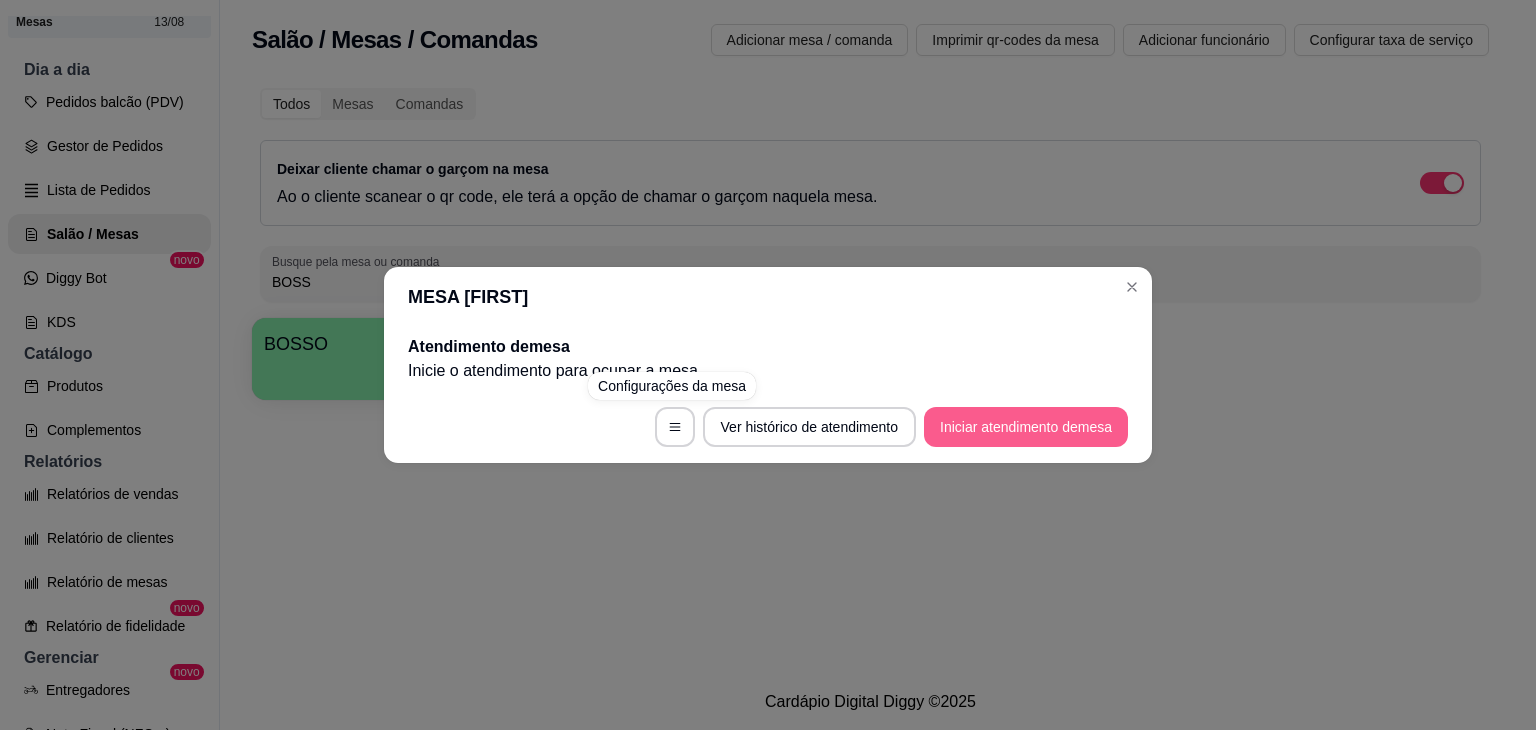 click on "Iniciar atendimento de  mesa" at bounding box center (1026, 427) 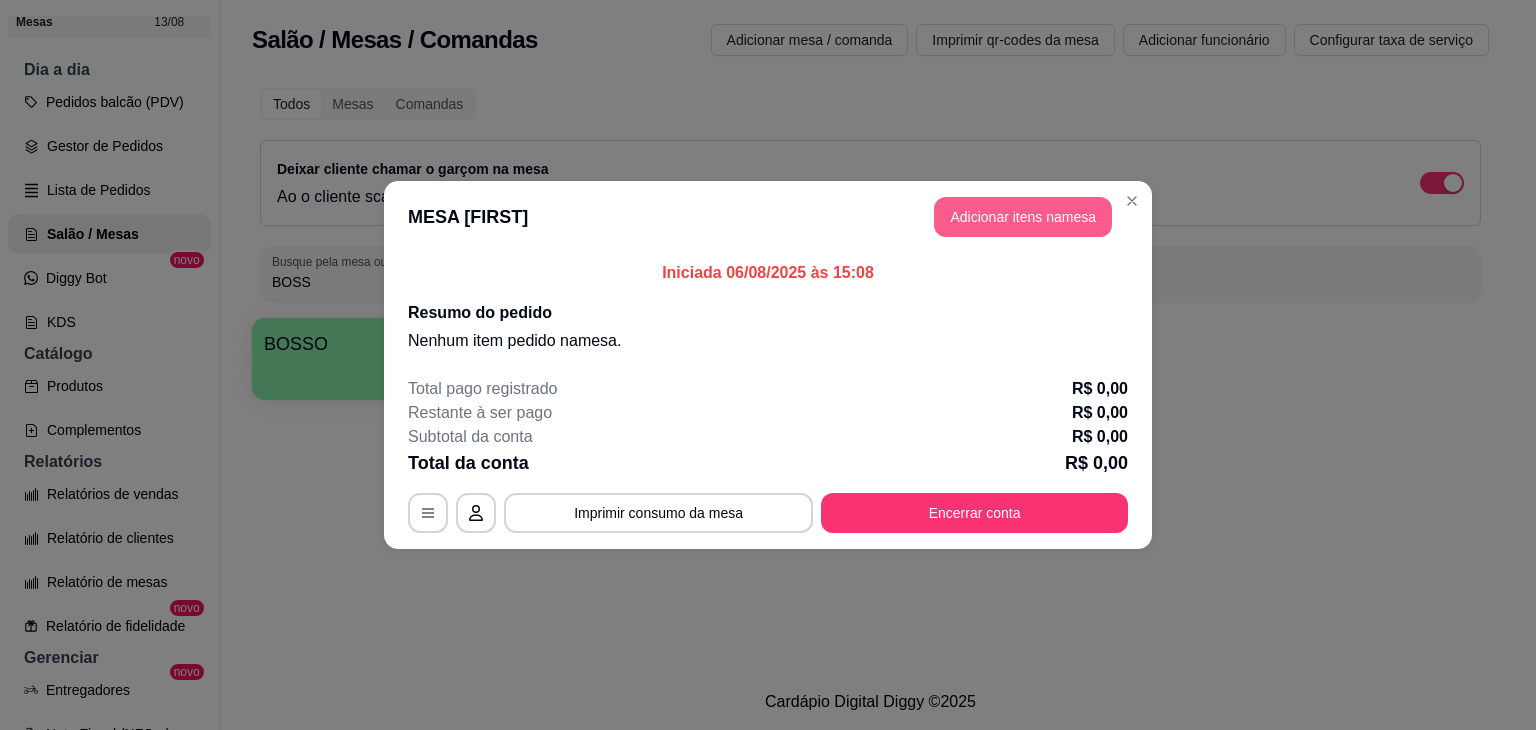 click on "Adicionar itens na  mesa" at bounding box center [1023, 217] 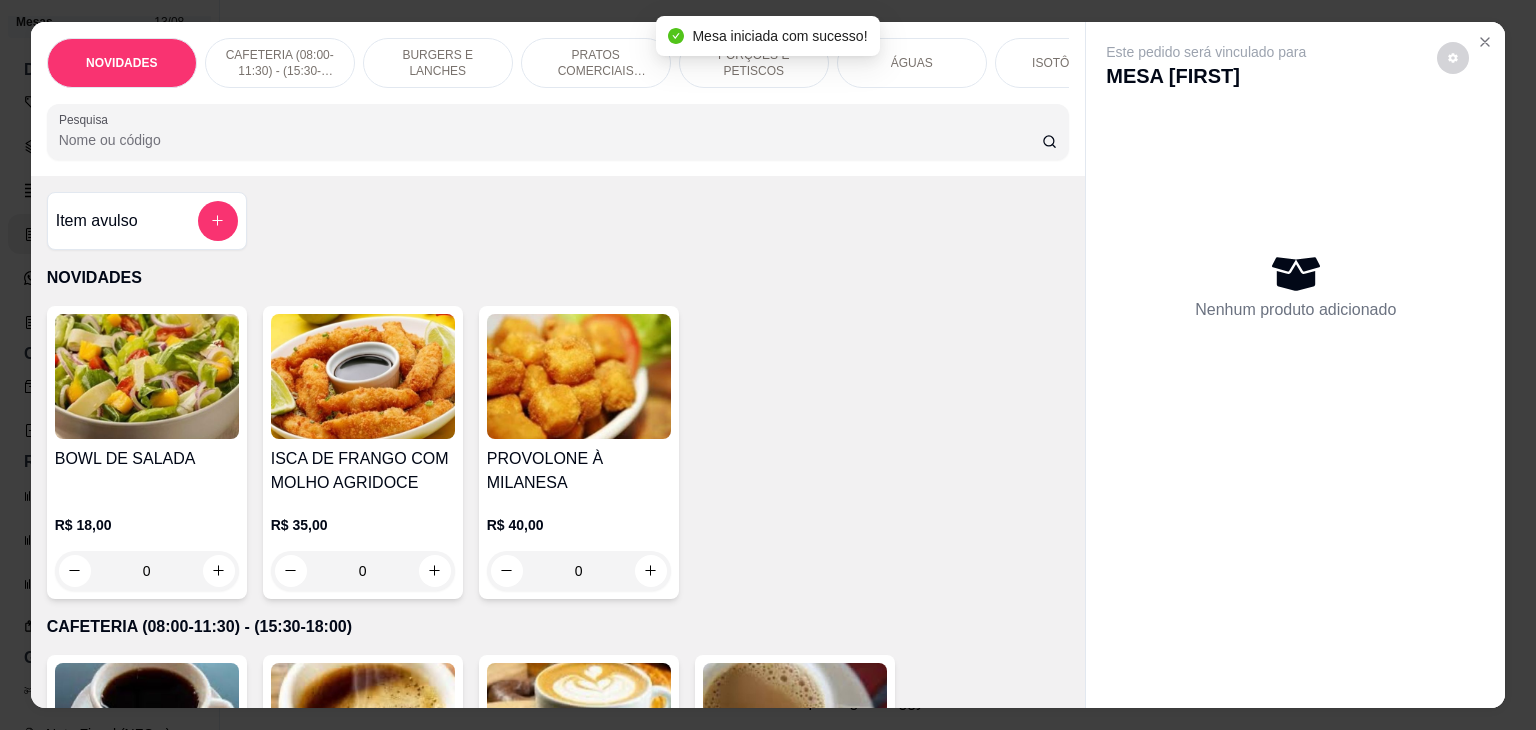 click on "Pesquisa" at bounding box center [550, 140] 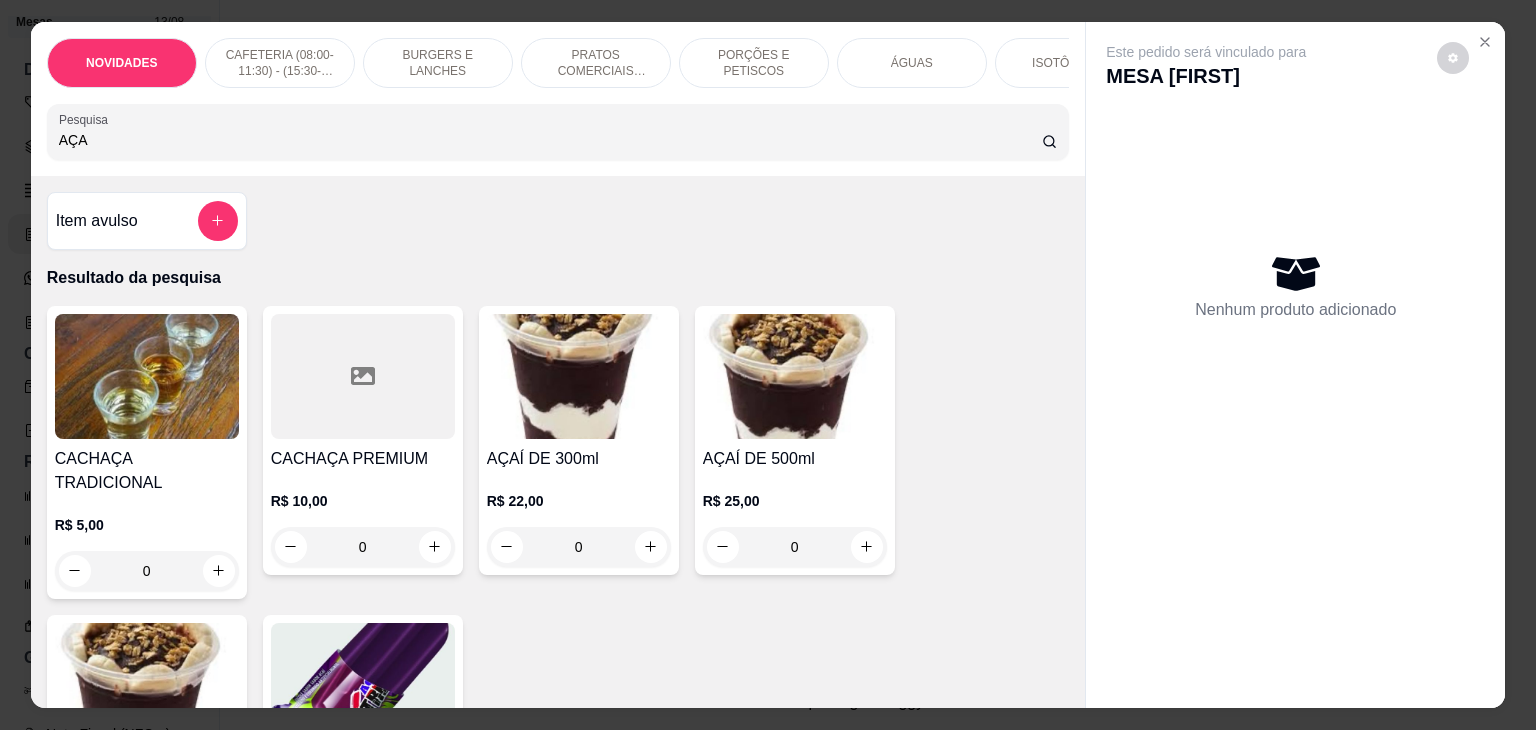 type on "AÇA" 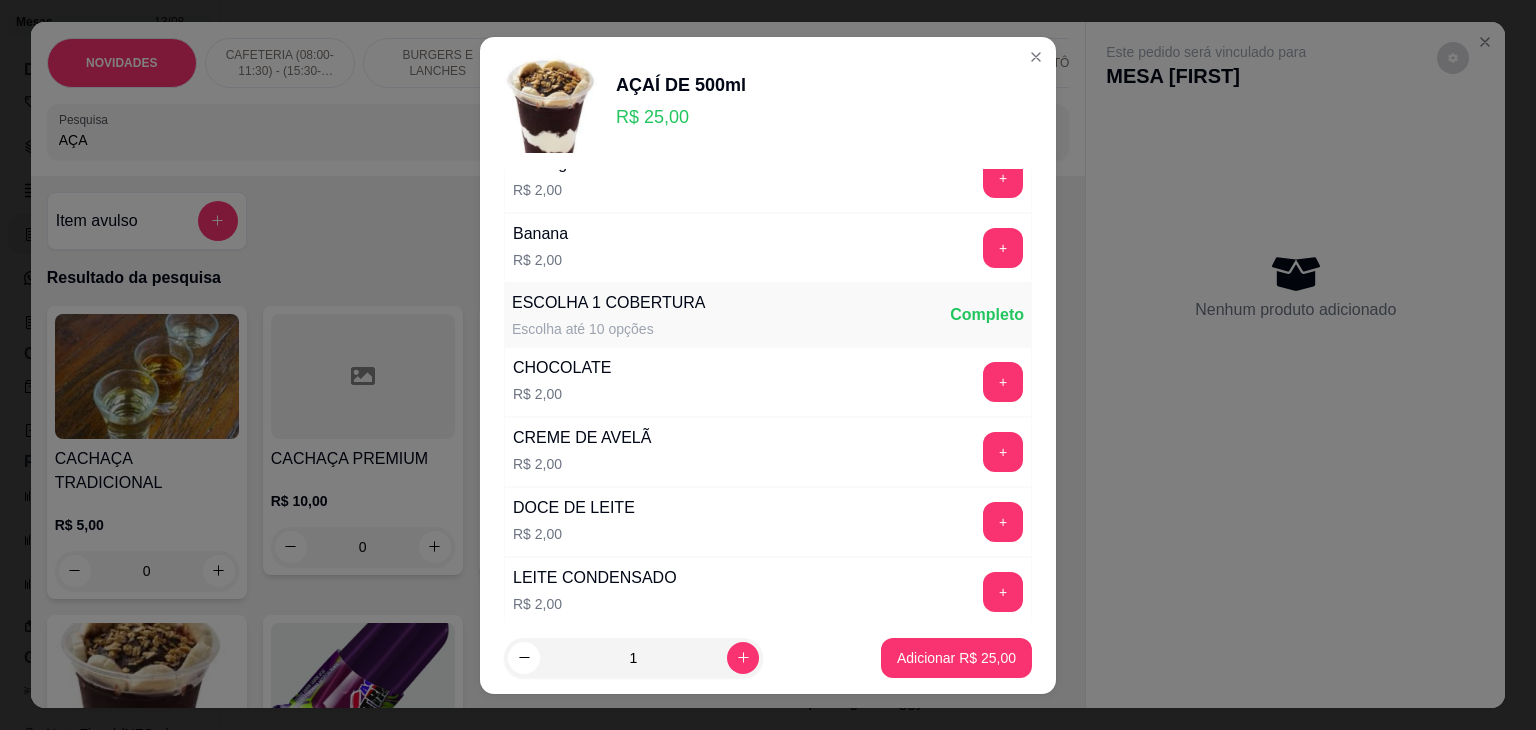 scroll, scrollTop: 200, scrollLeft: 0, axis: vertical 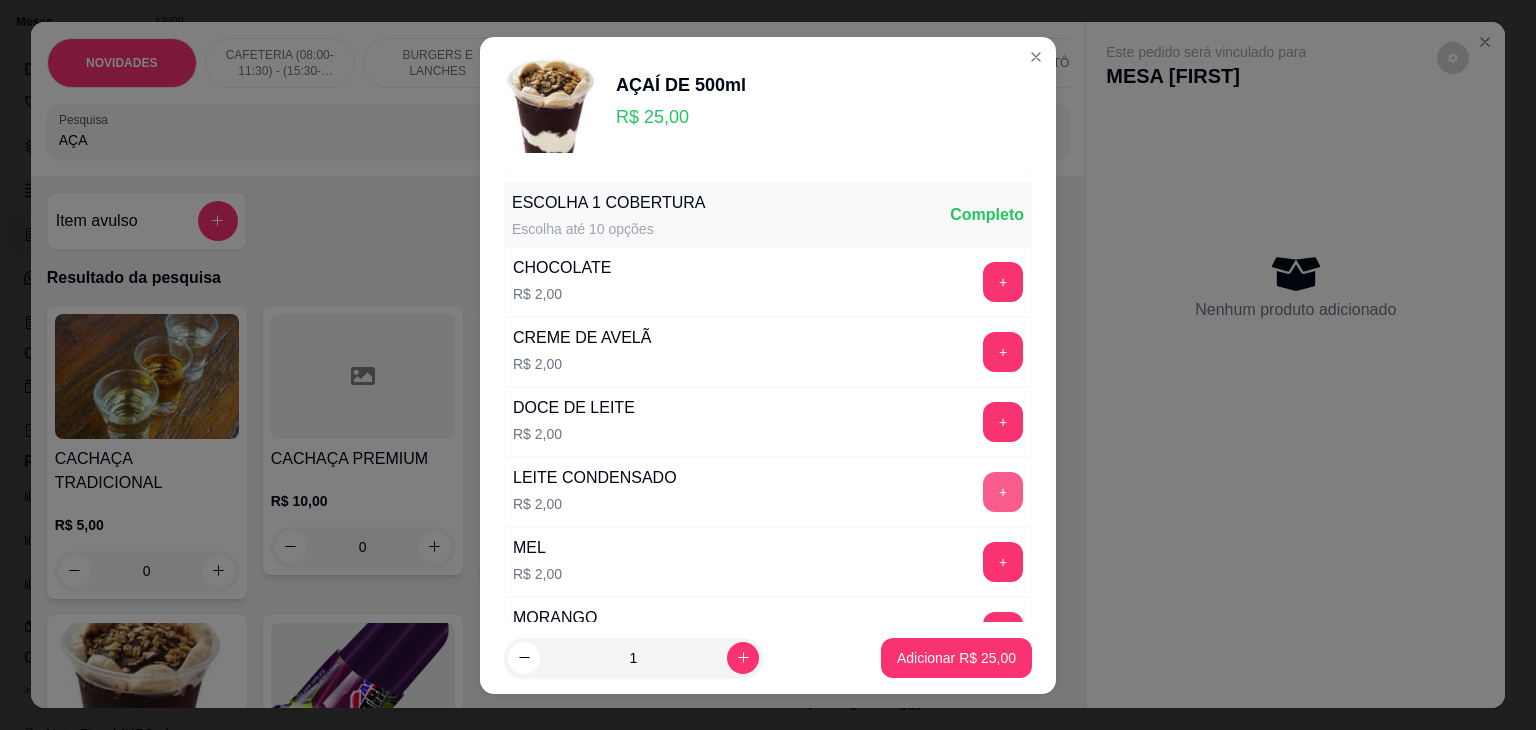 click on "+" at bounding box center [1003, 492] 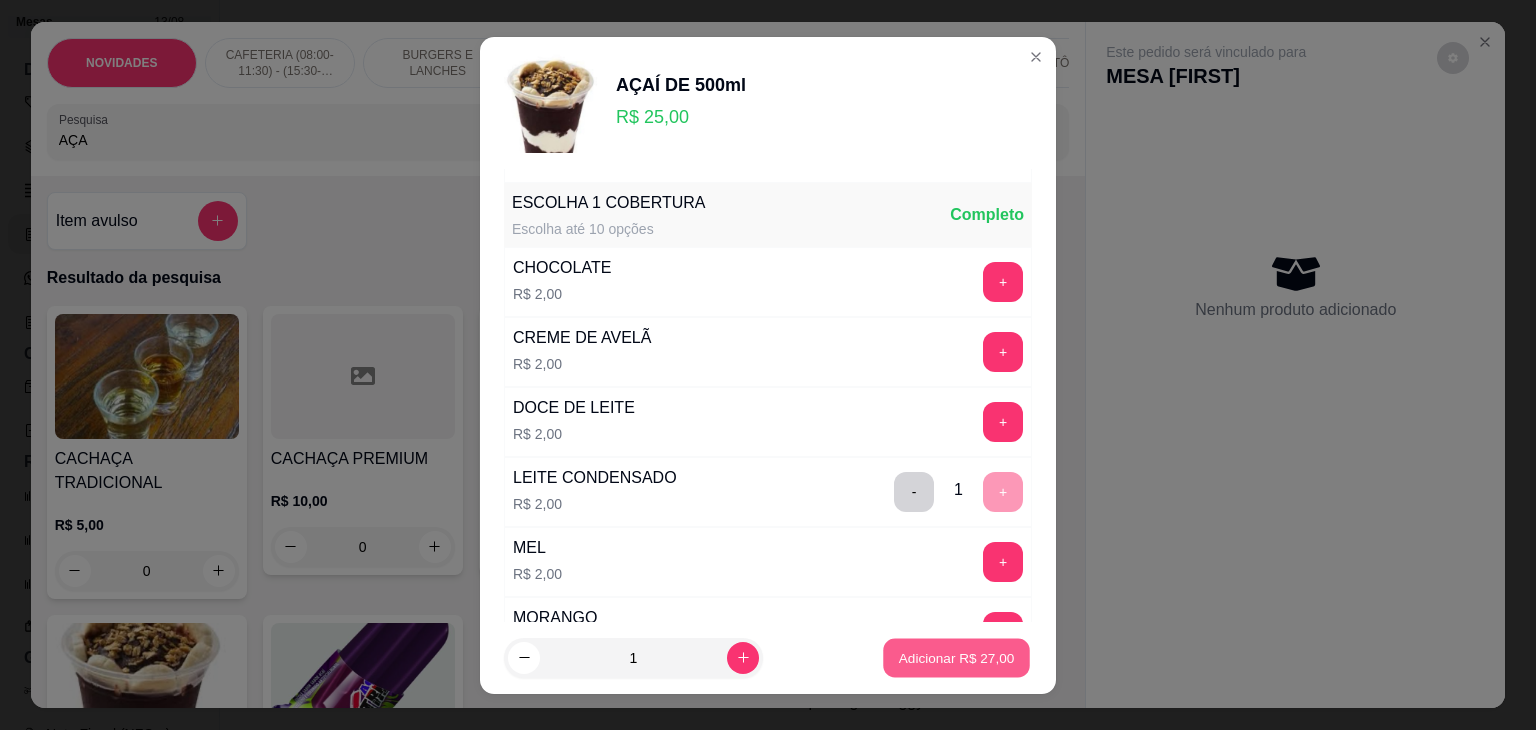 click on "Adicionar   R$ 27,00" at bounding box center [957, 657] 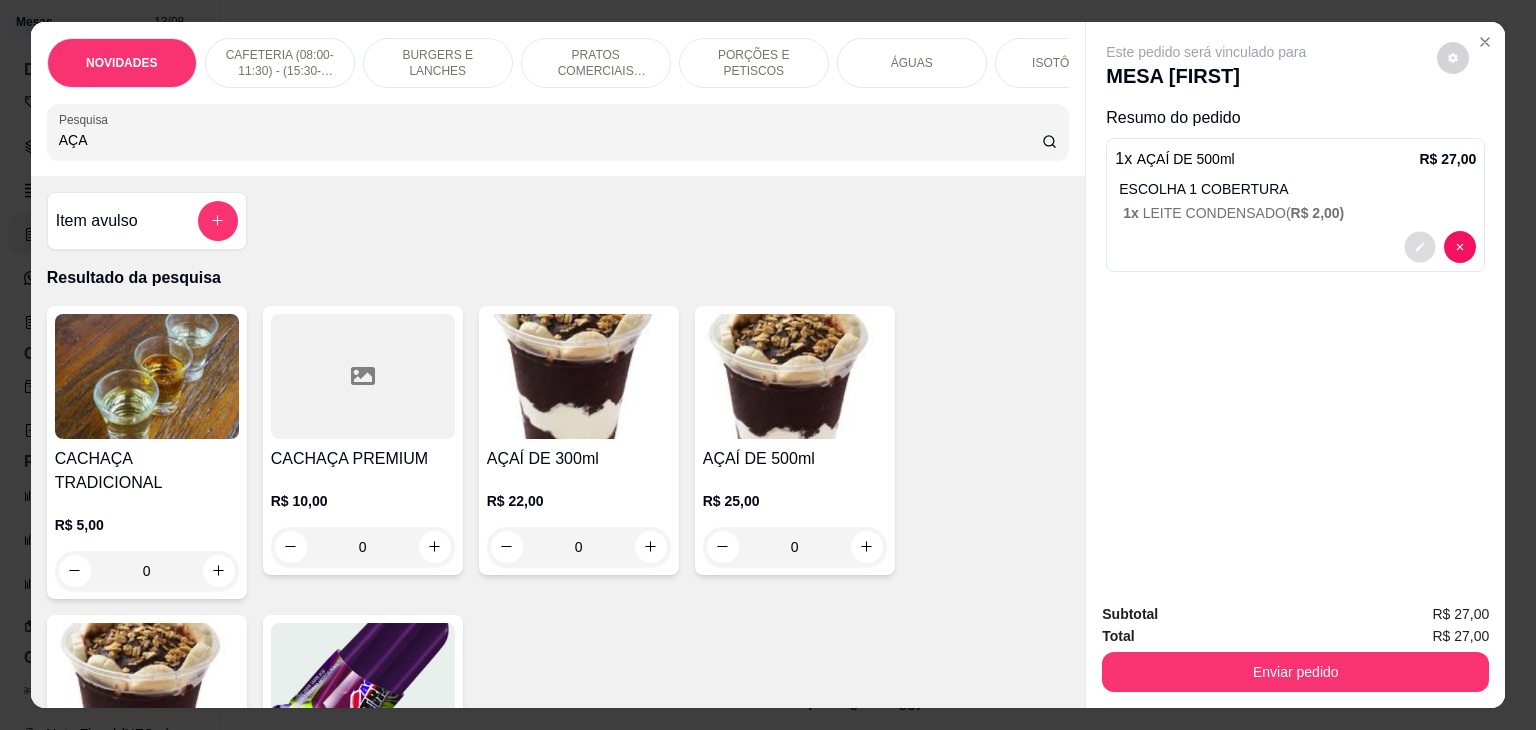 click at bounding box center [1420, 246] 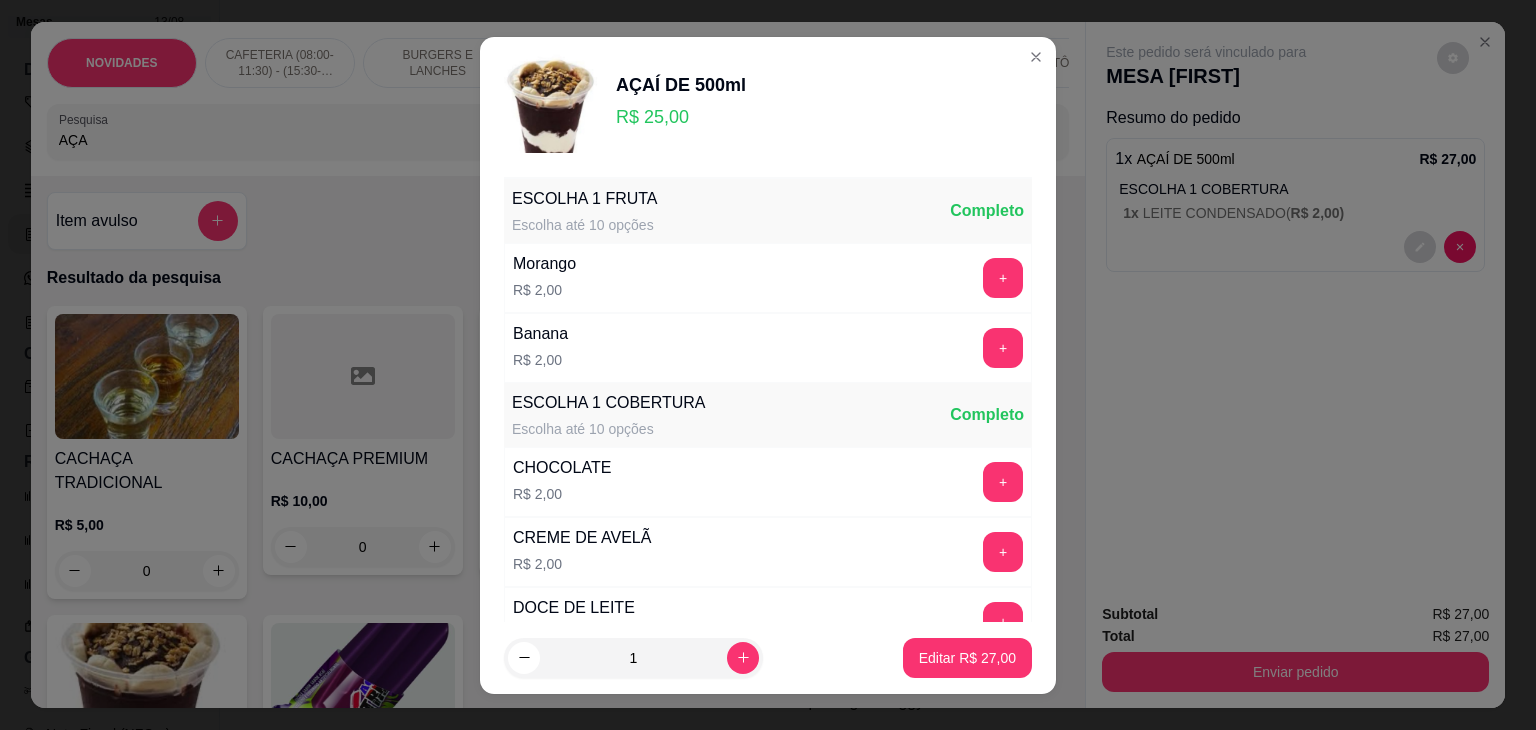 click on "Editar   R$ 27,00" at bounding box center [967, 658] 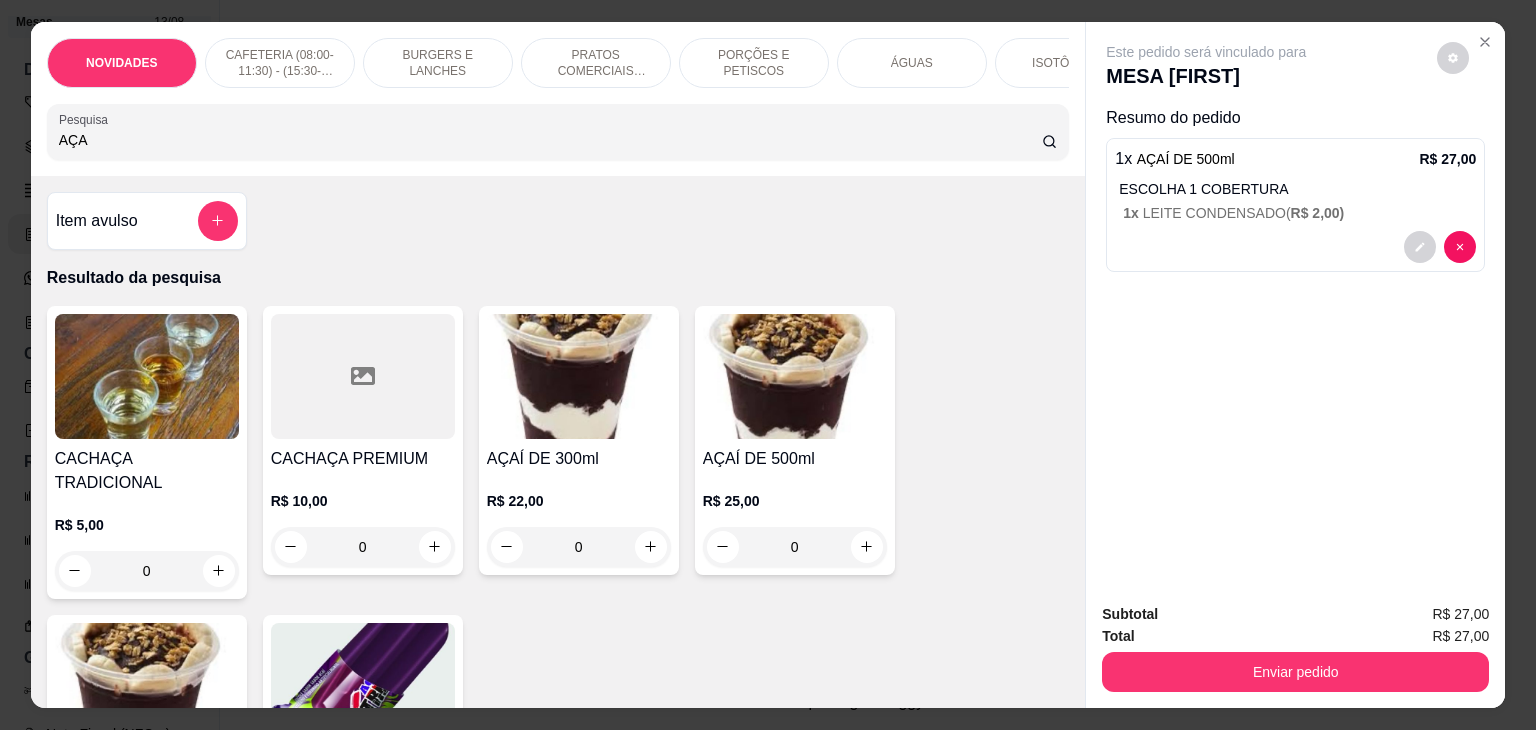 click at bounding box center (1295, 247) 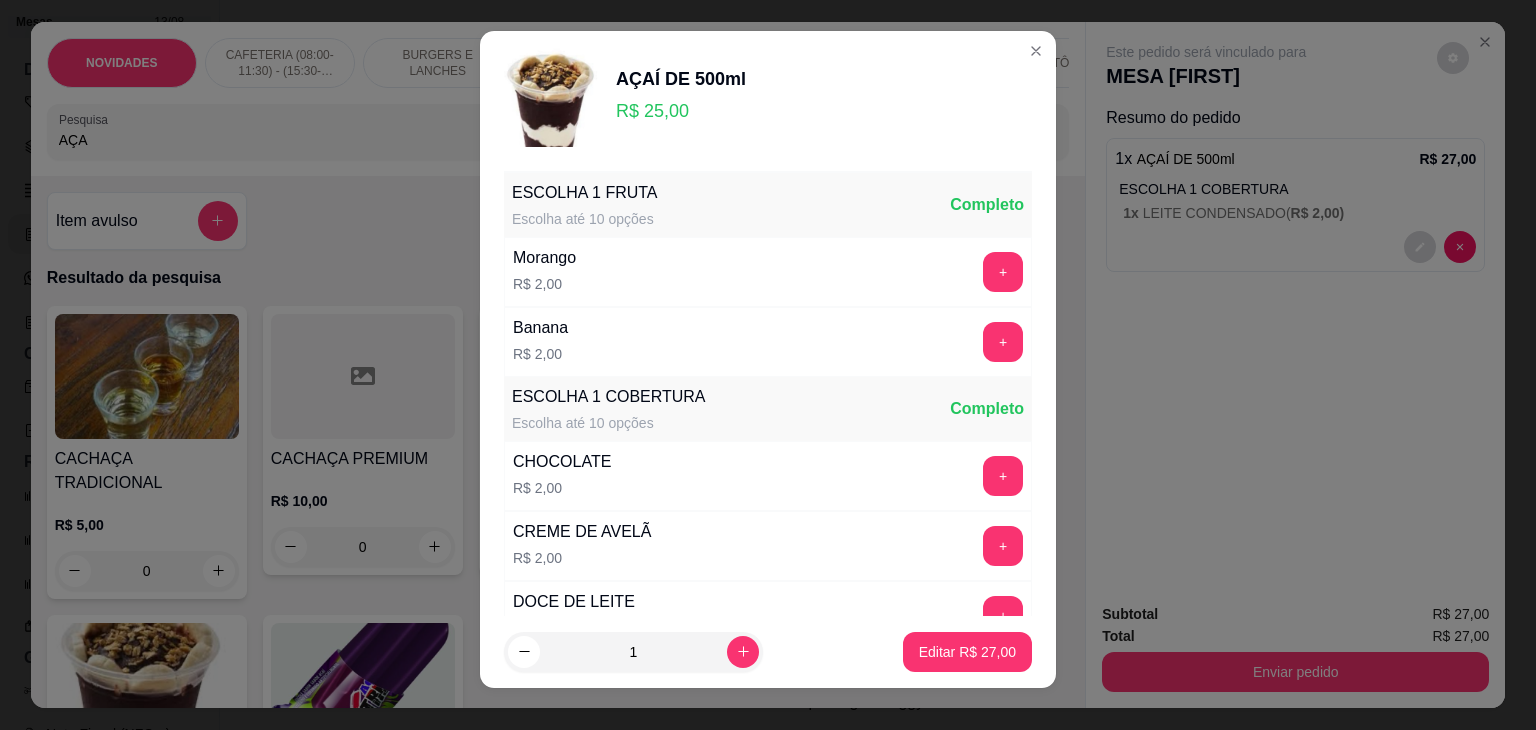 scroll, scrollTop: 0, scrollLeft: 0, axis: both 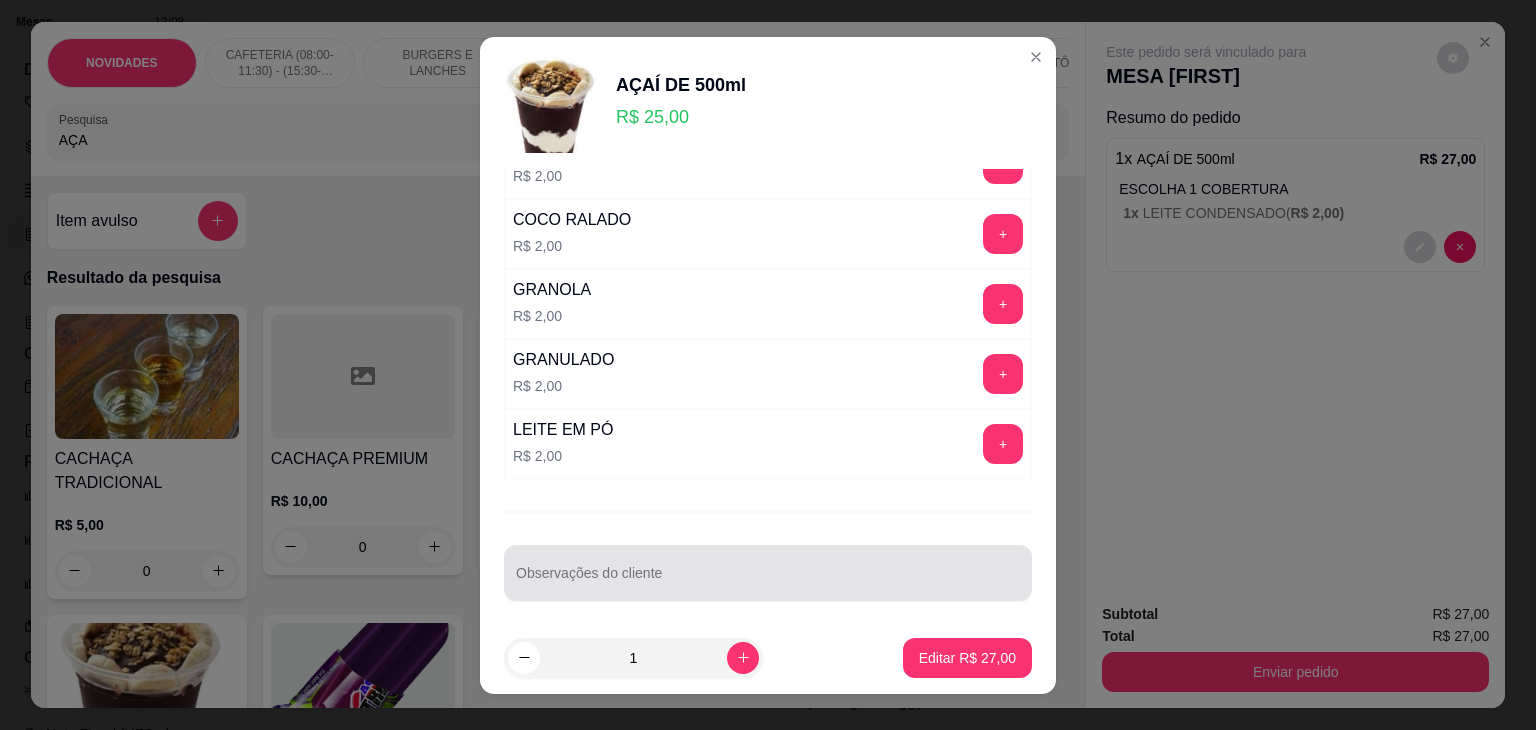 click at bounding box center (768, 573) 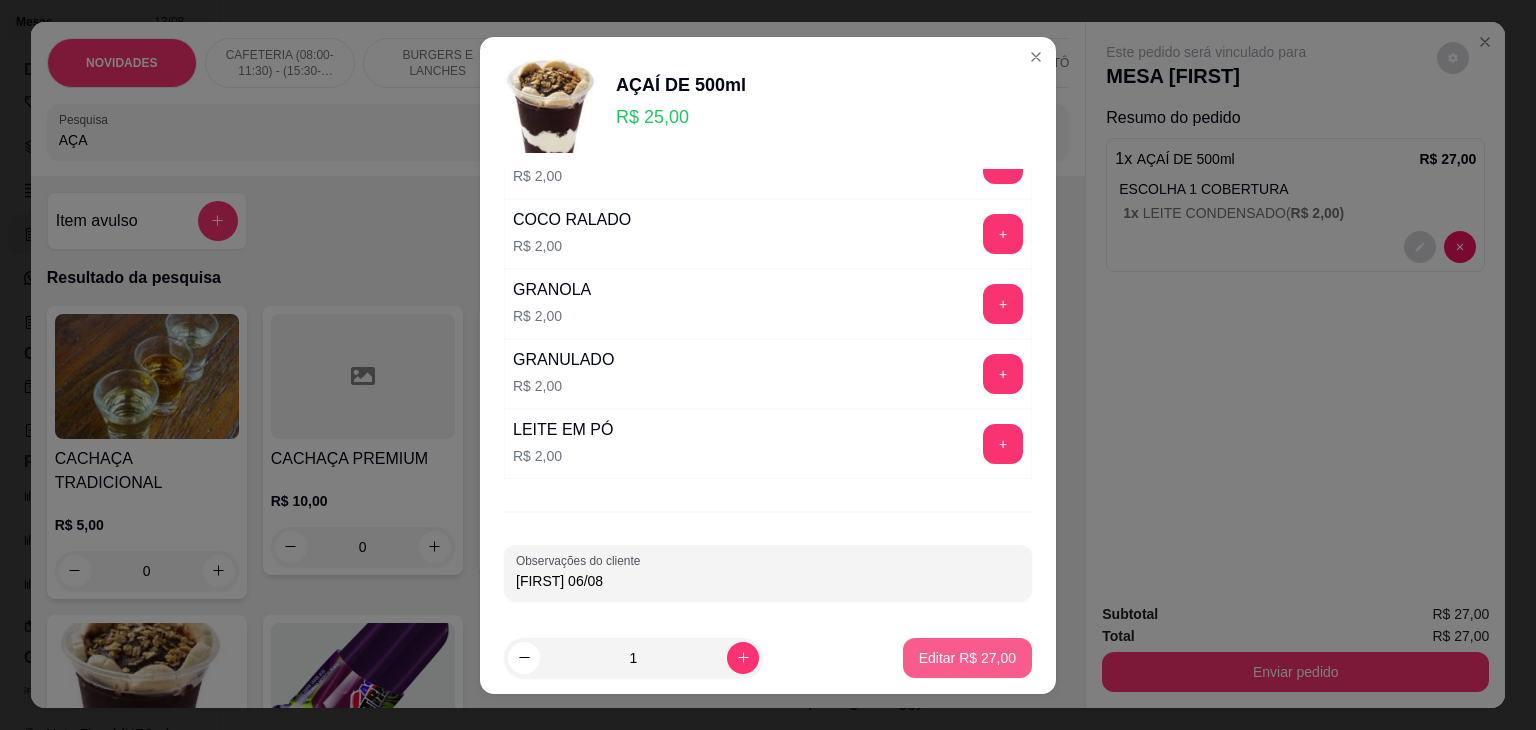 type on "[FIRST] 06/08" 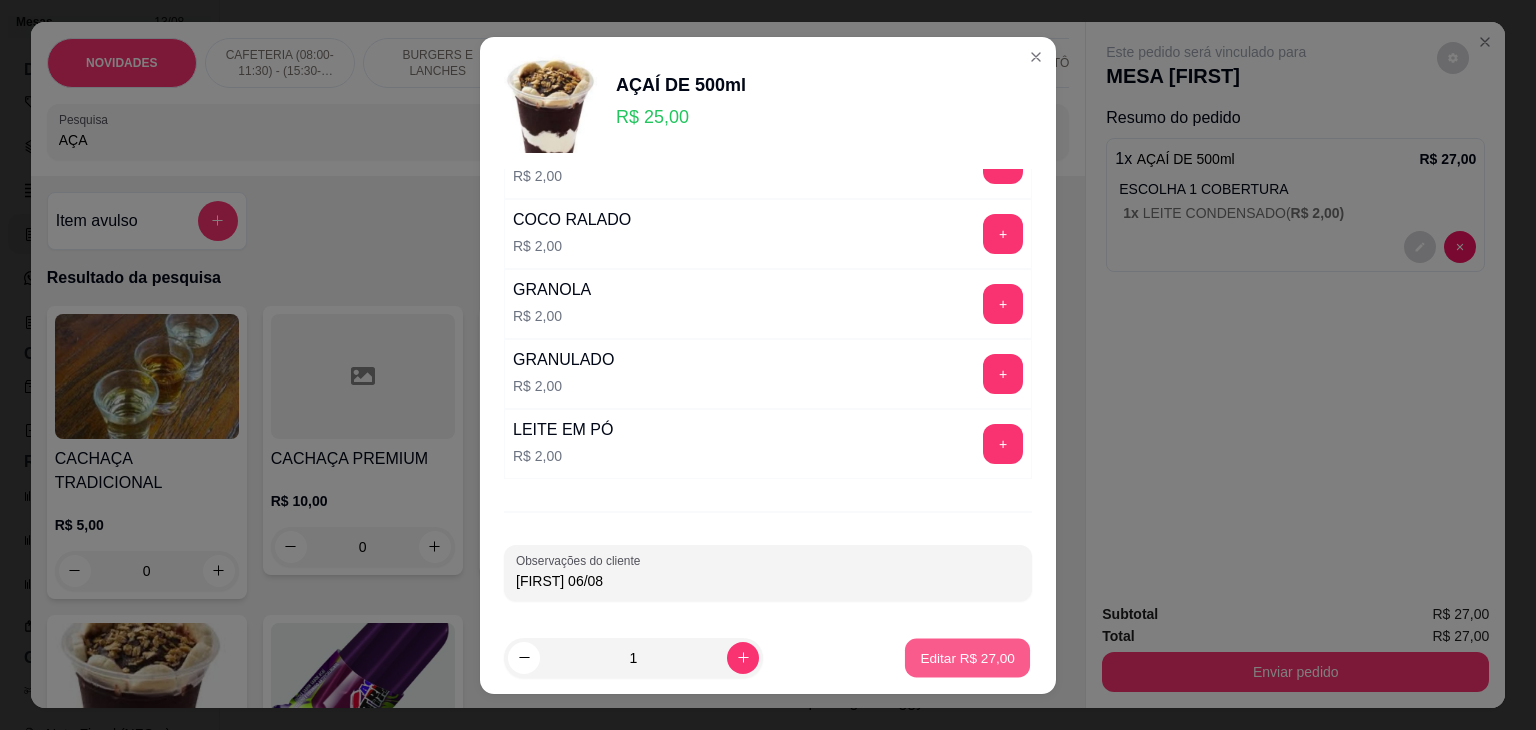 click on "Editar   R$ 27,00" at bounding box center [967, 657] 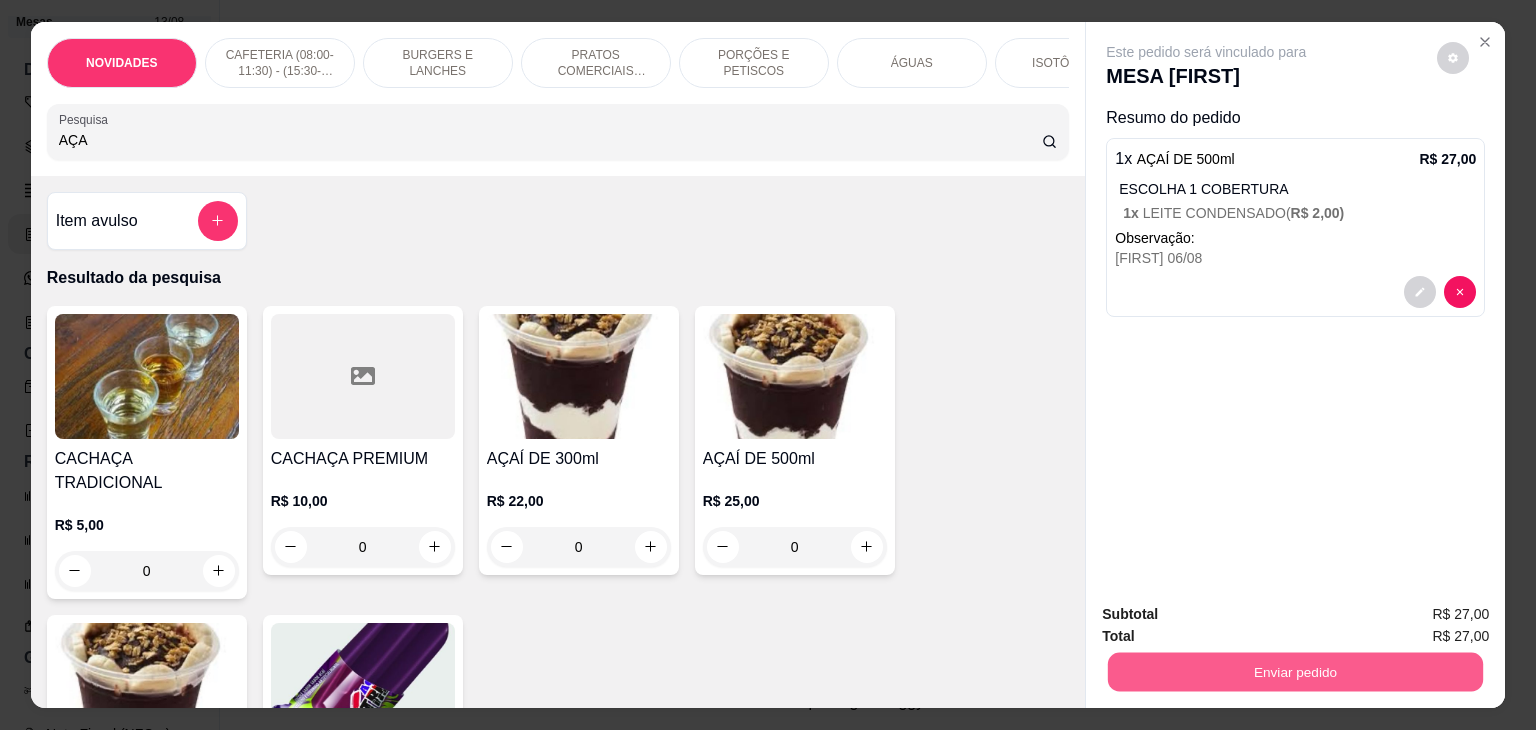 click on "Enviar pedido" at bounding box center [1295, 672] 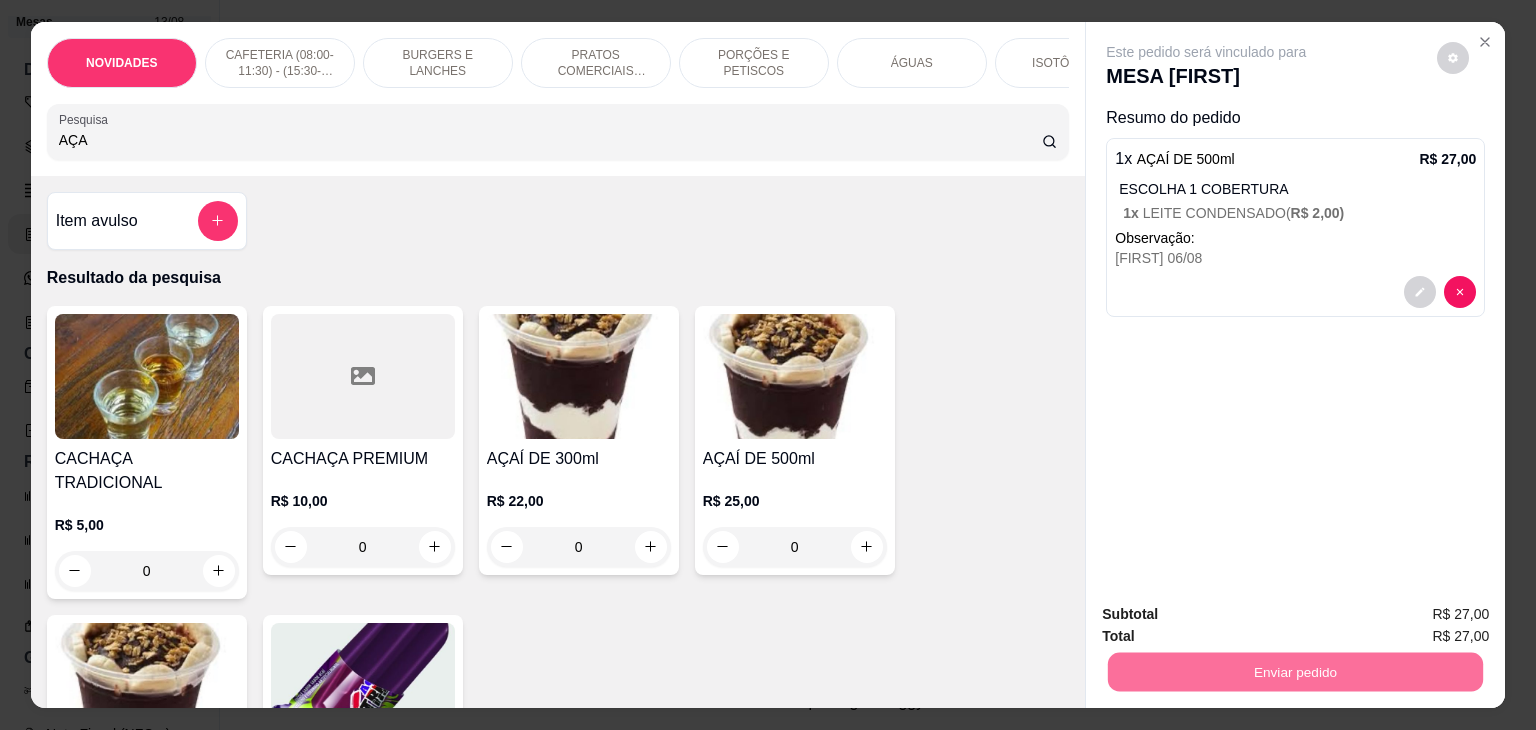 click on "Não registrar e enviar pedido" at bounding box center [1229, 614] 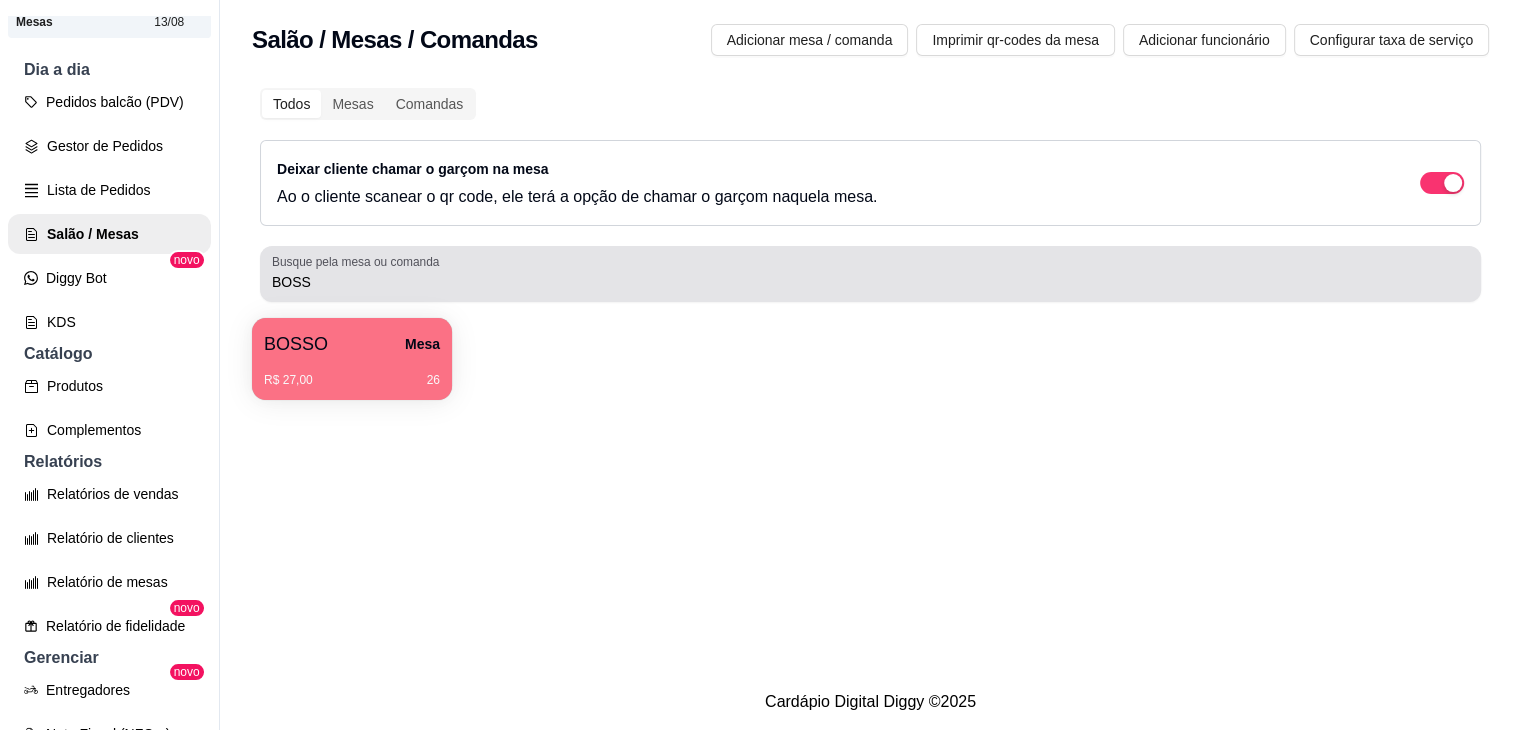 click on "BOSS" at bounding box center [870, 282] 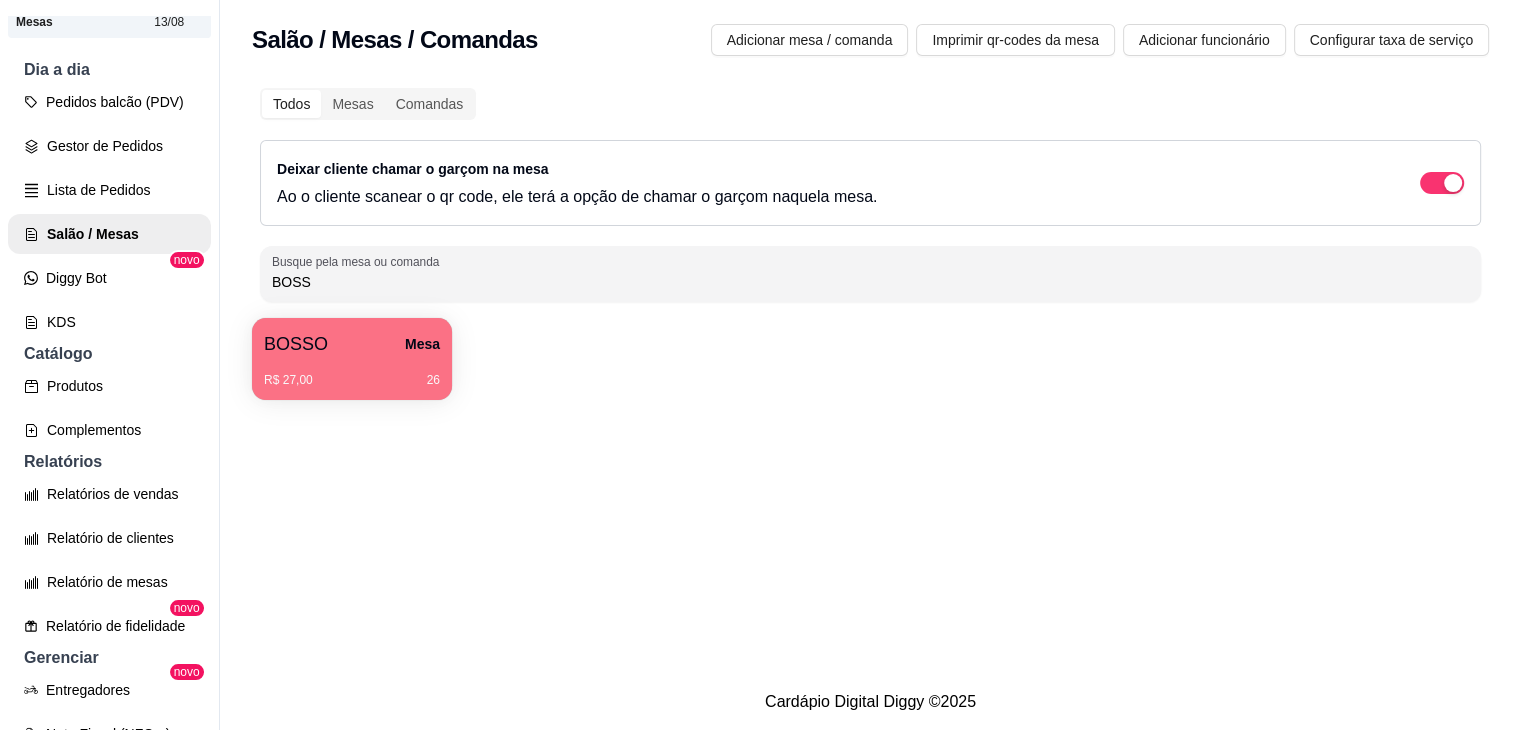 click on "BOSS" at bounding box center (870, 282) 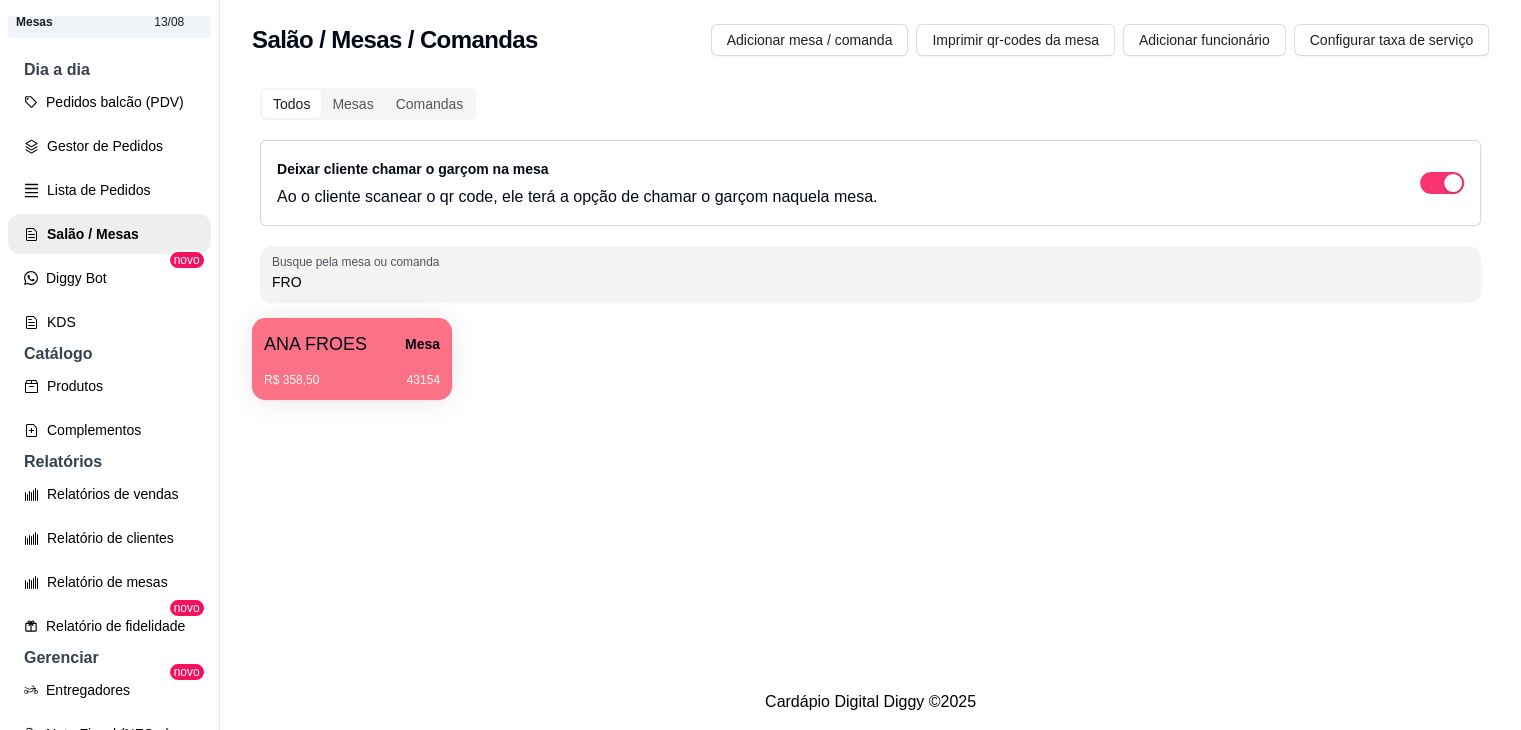 type on "FRO" 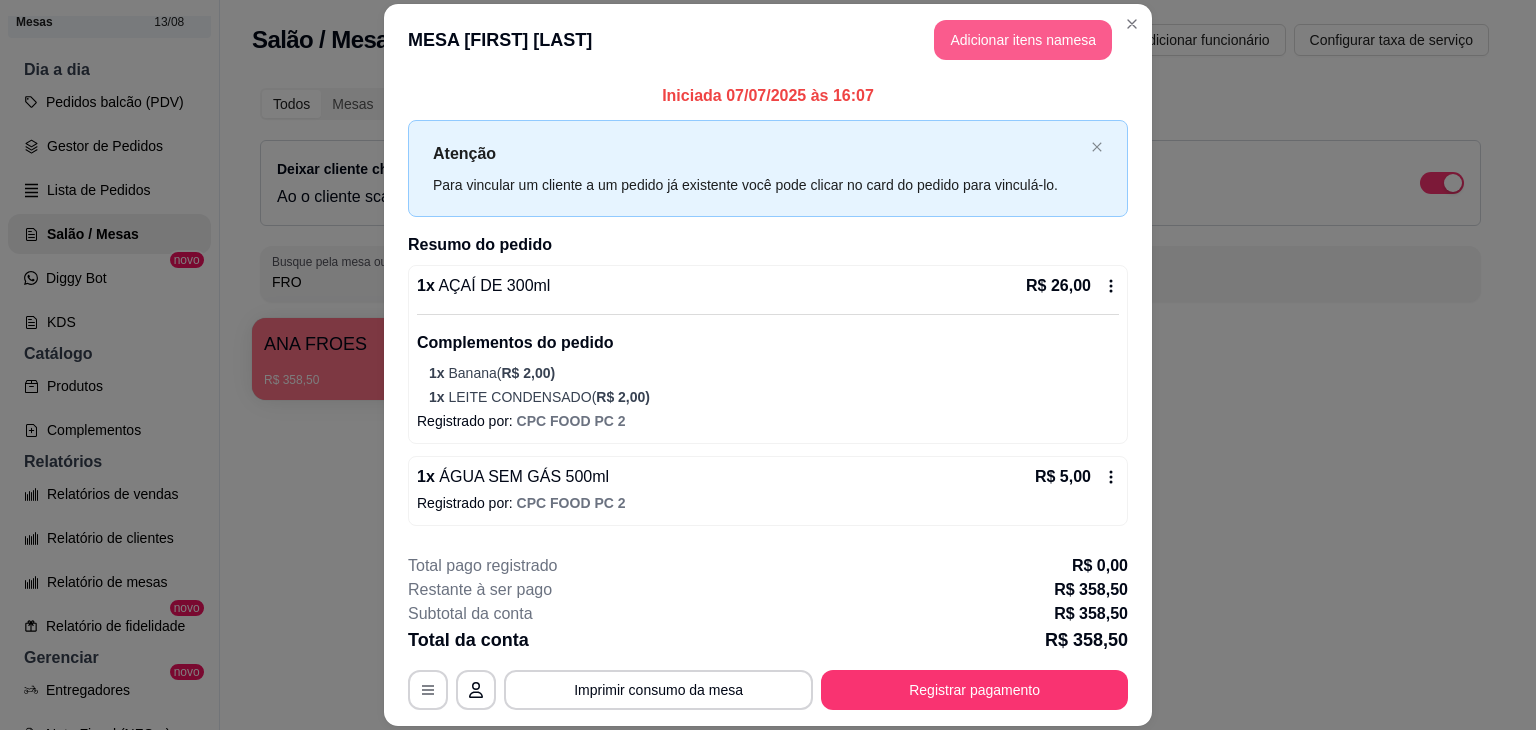 click on "Adicionar itens na  mesa" at bounding box center [1023, 40] 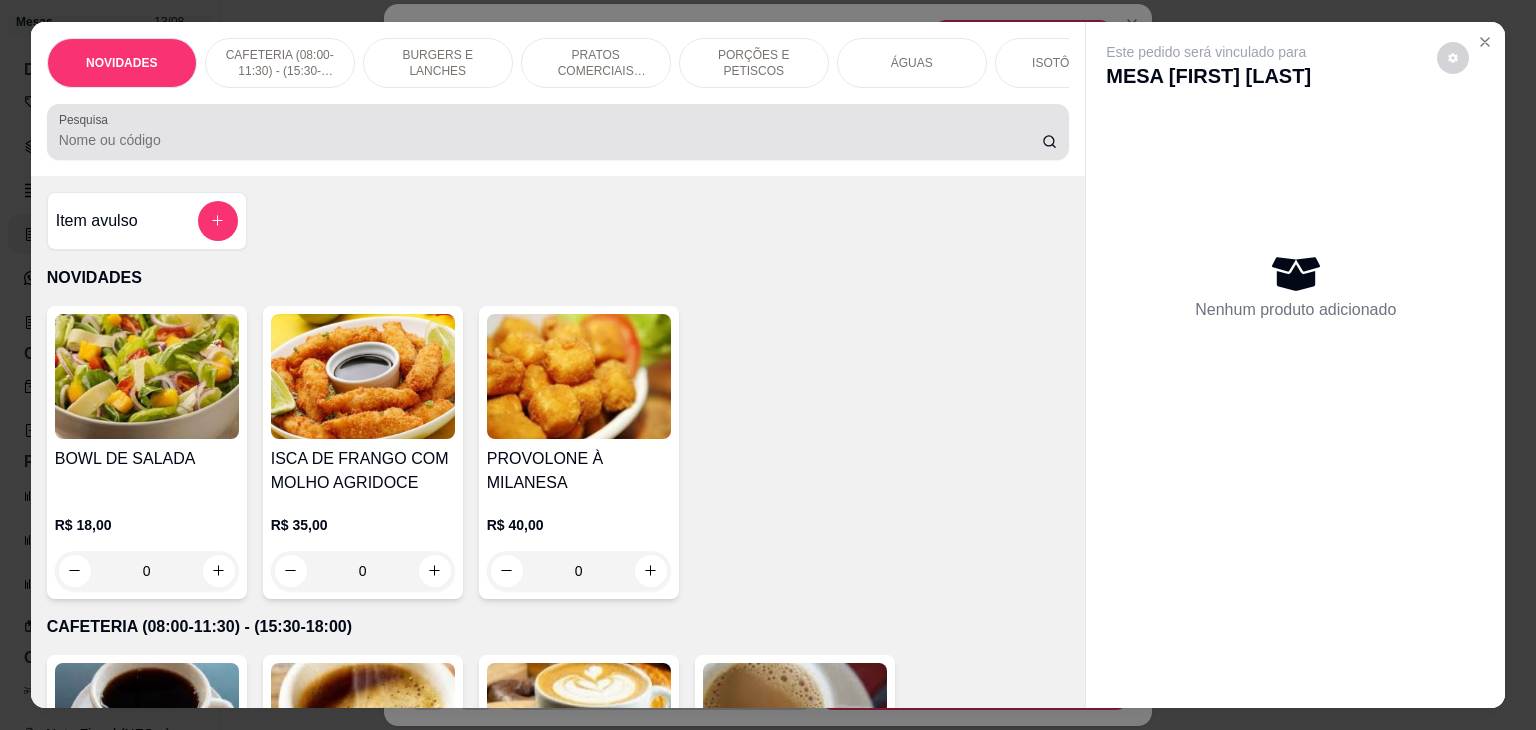 click at bounding box center [558, 132] 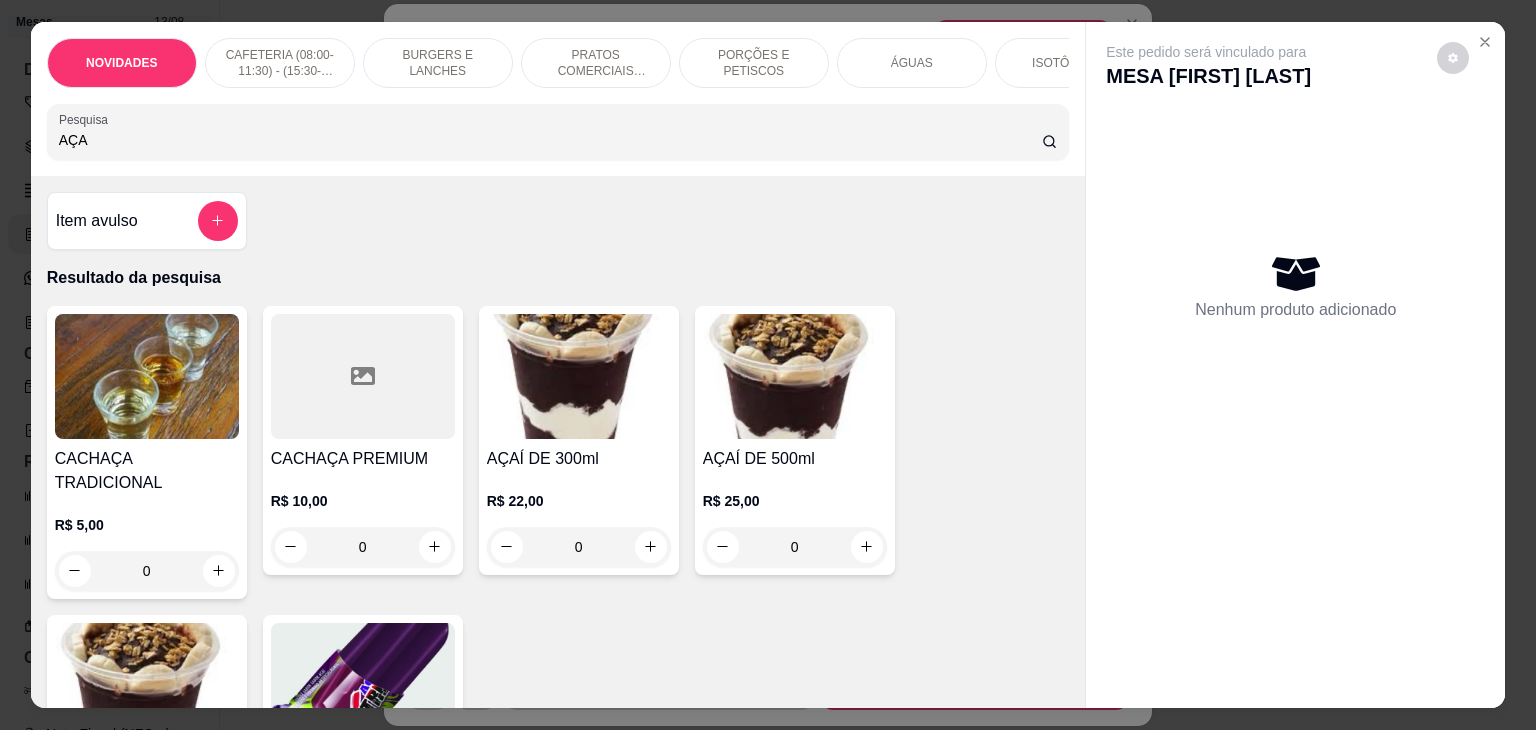 type on "AÇA" 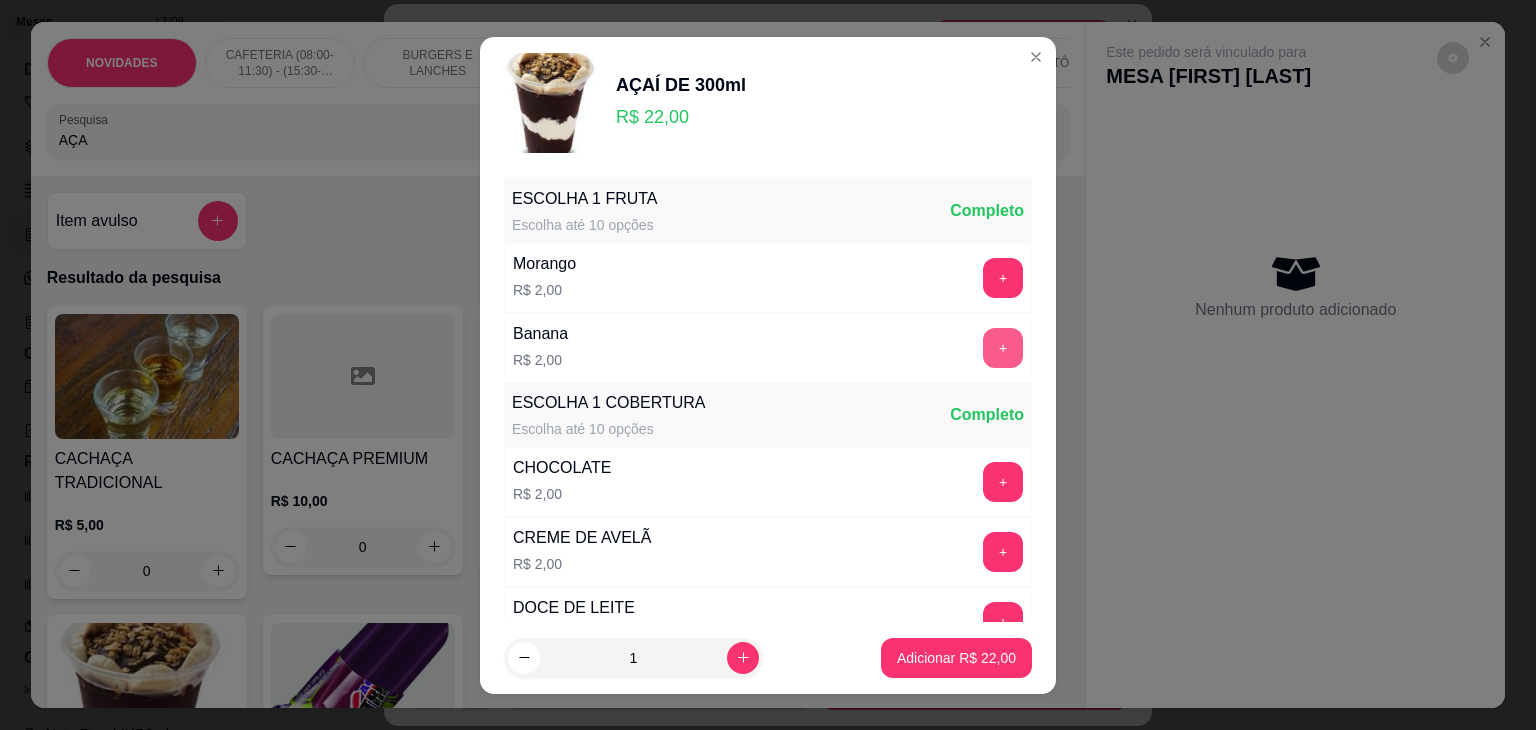 click on "+" at bounding box center [1003, 348] 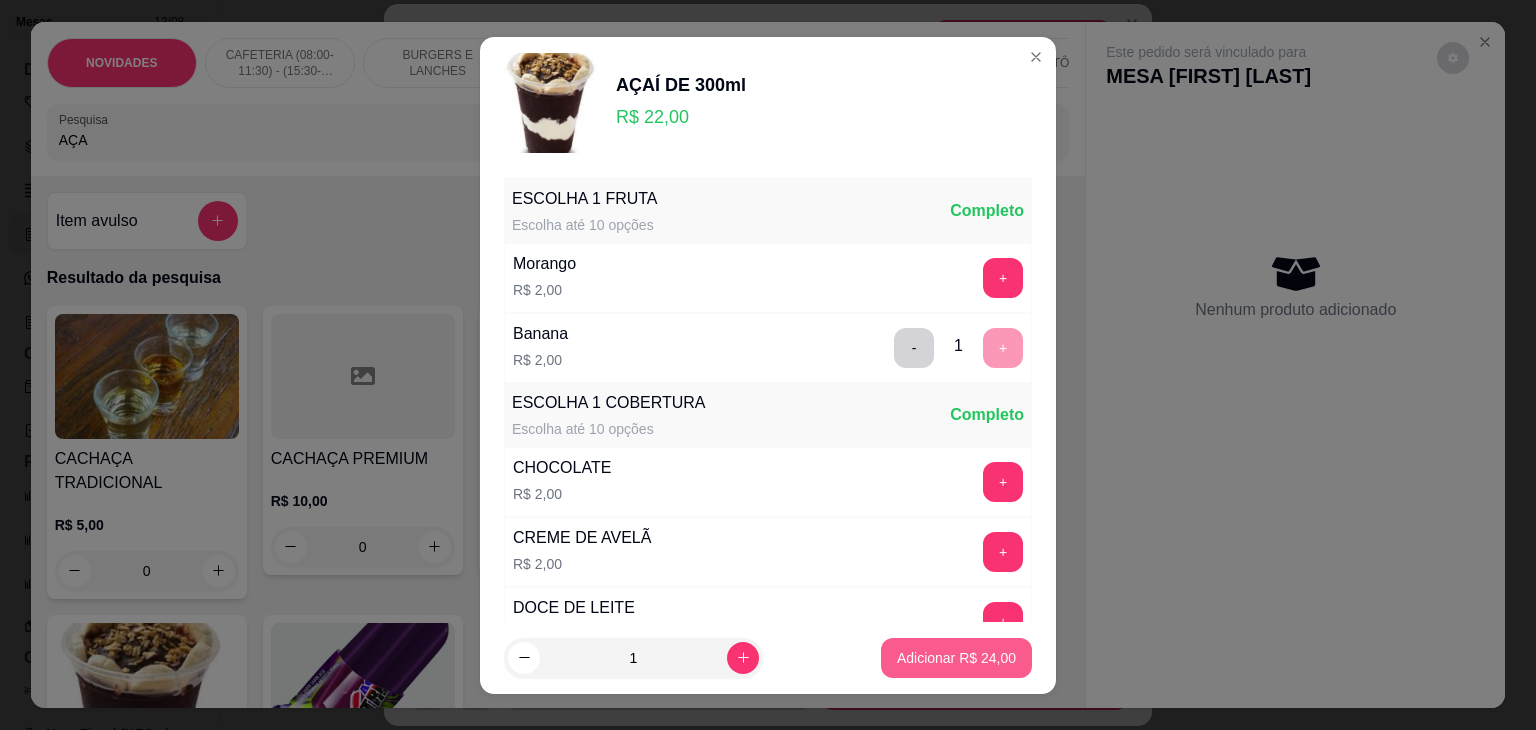 click on "Adicionar   R$ 24,00" at bounding box center [956, 658] 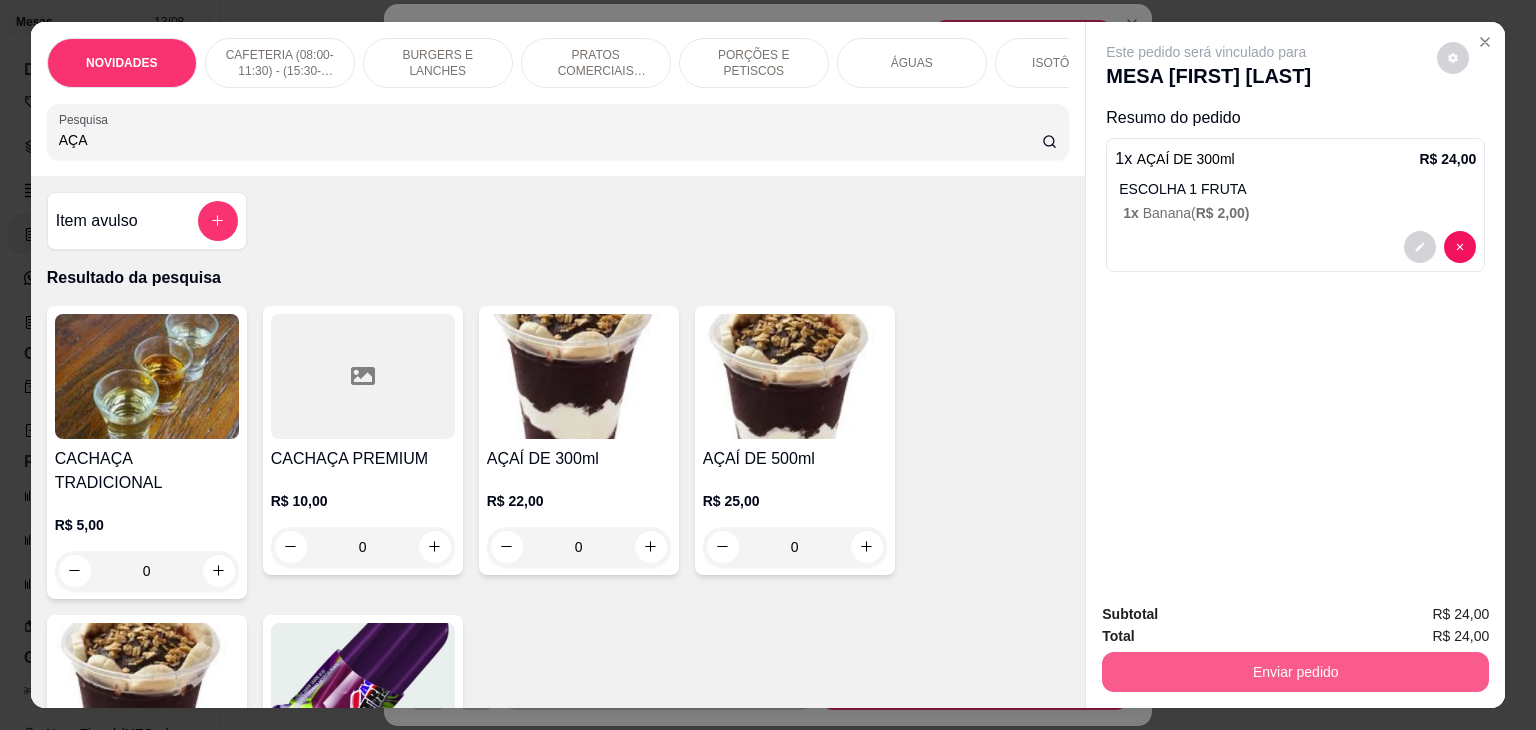 click on "Enviar pedido" at bounding box center (1295, 672) 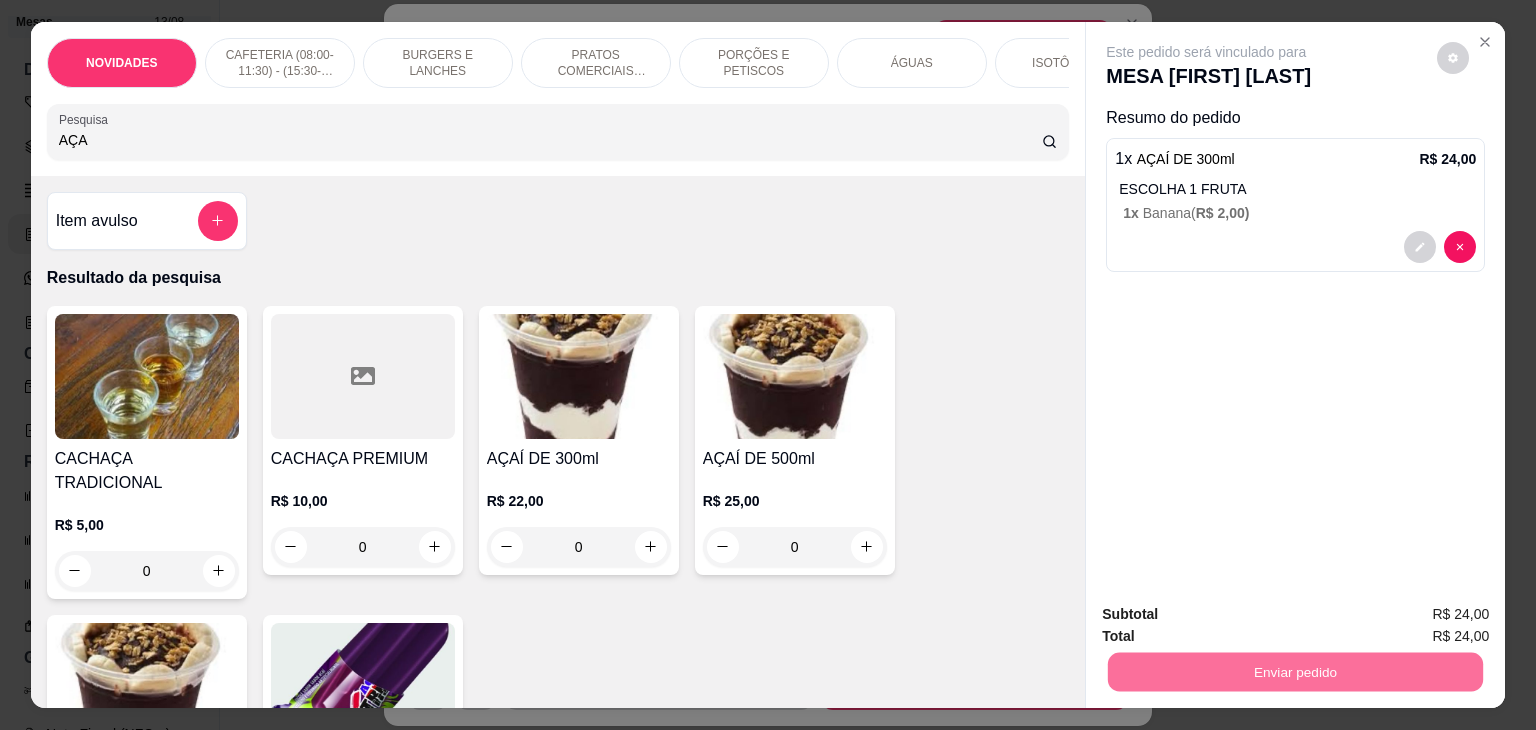 click on "Não registrar e enviar pedido" at bounding box center (1229, 614) 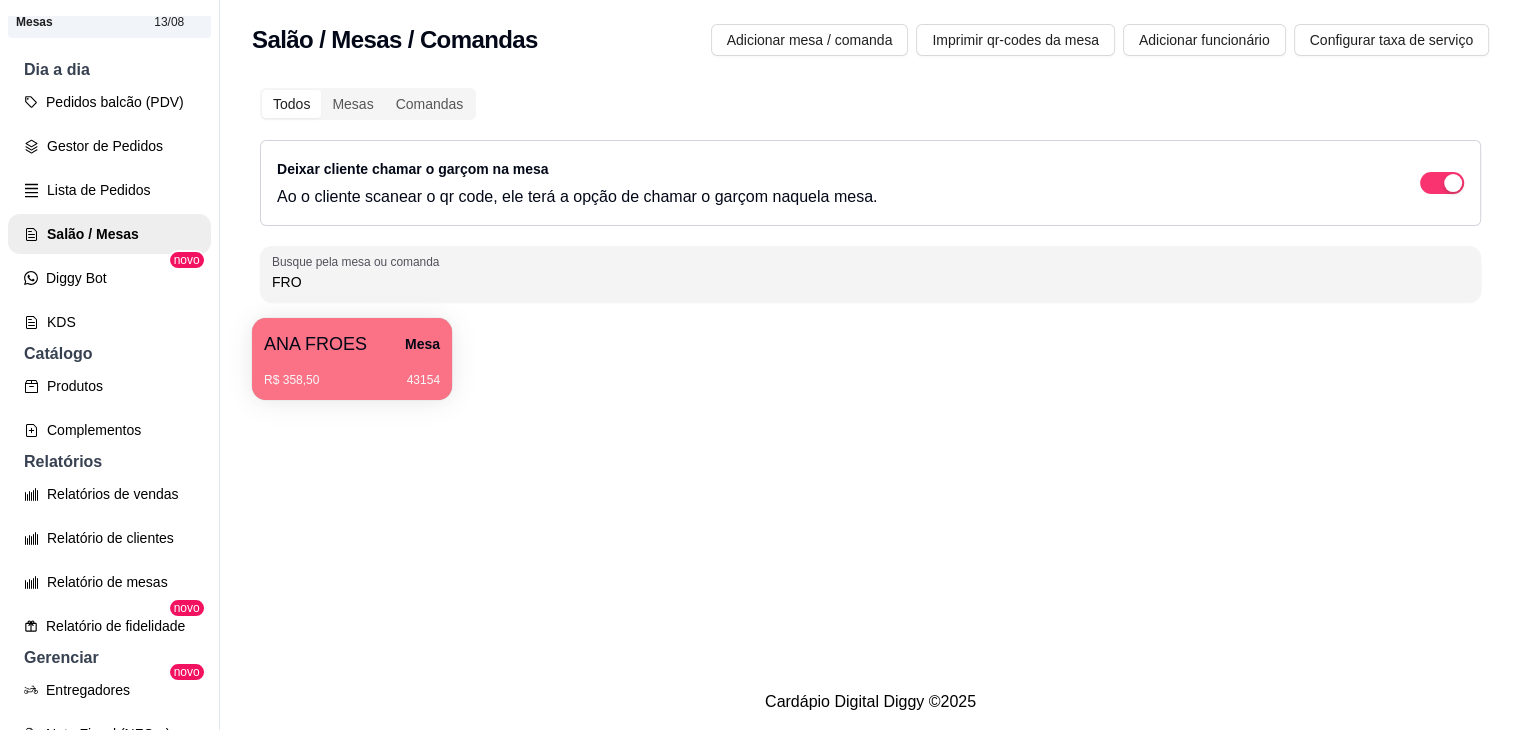 click on "FRO" at bounding box center [870, 282] 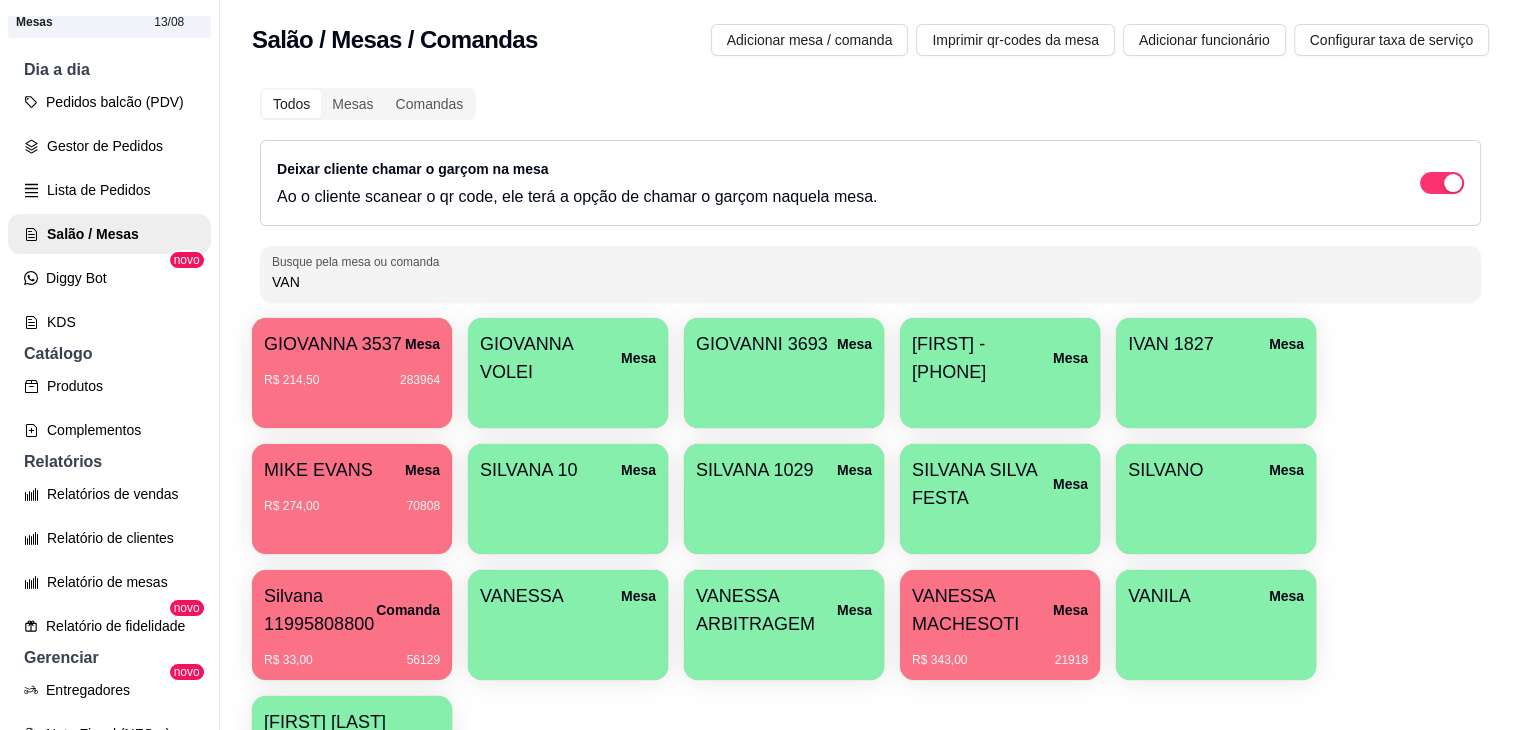 type on "VAN" 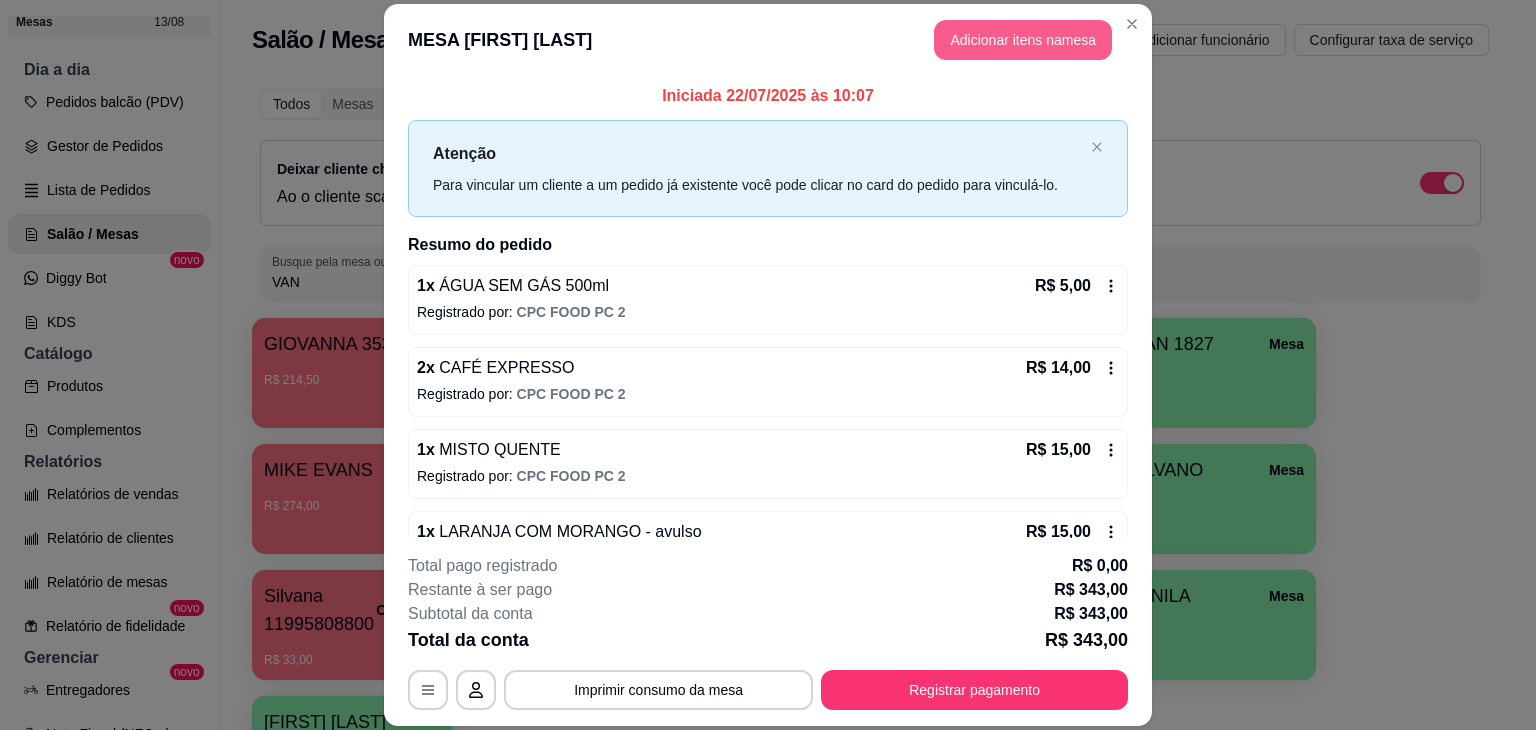 click on "Adicionar itens na  mesa" at bounding box center (1023, 40) 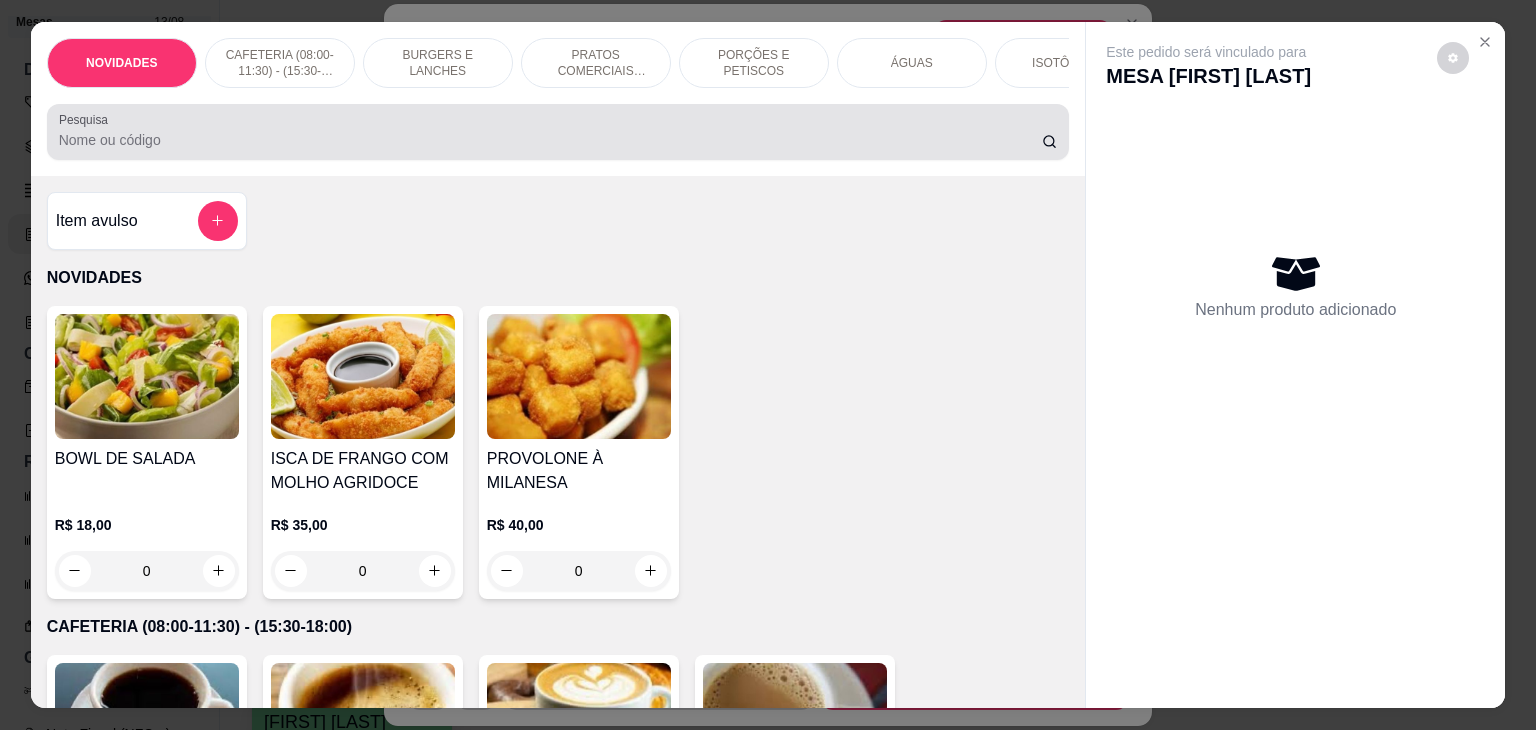 click on "Pesquisa" at bounding box center (550, 140) 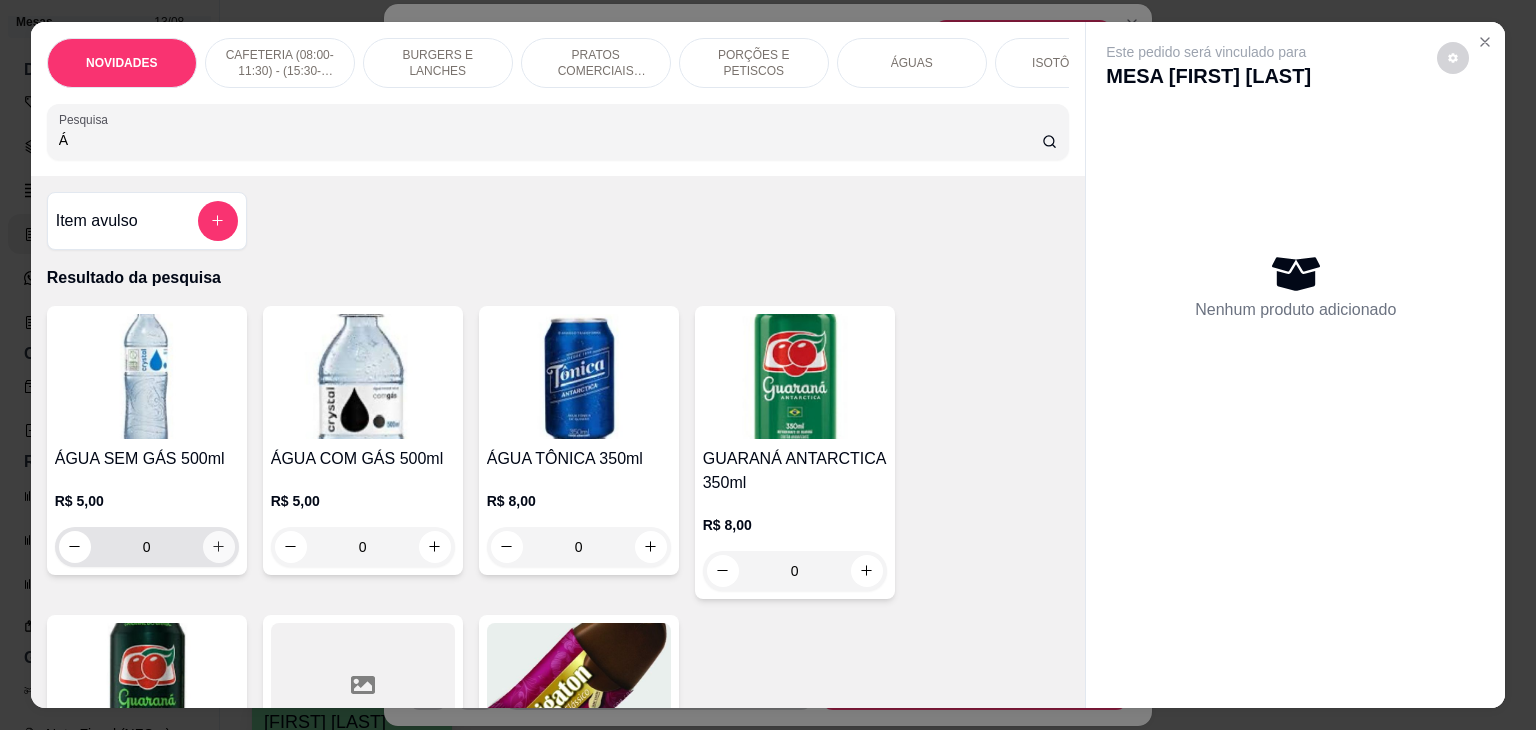 type on "Á" 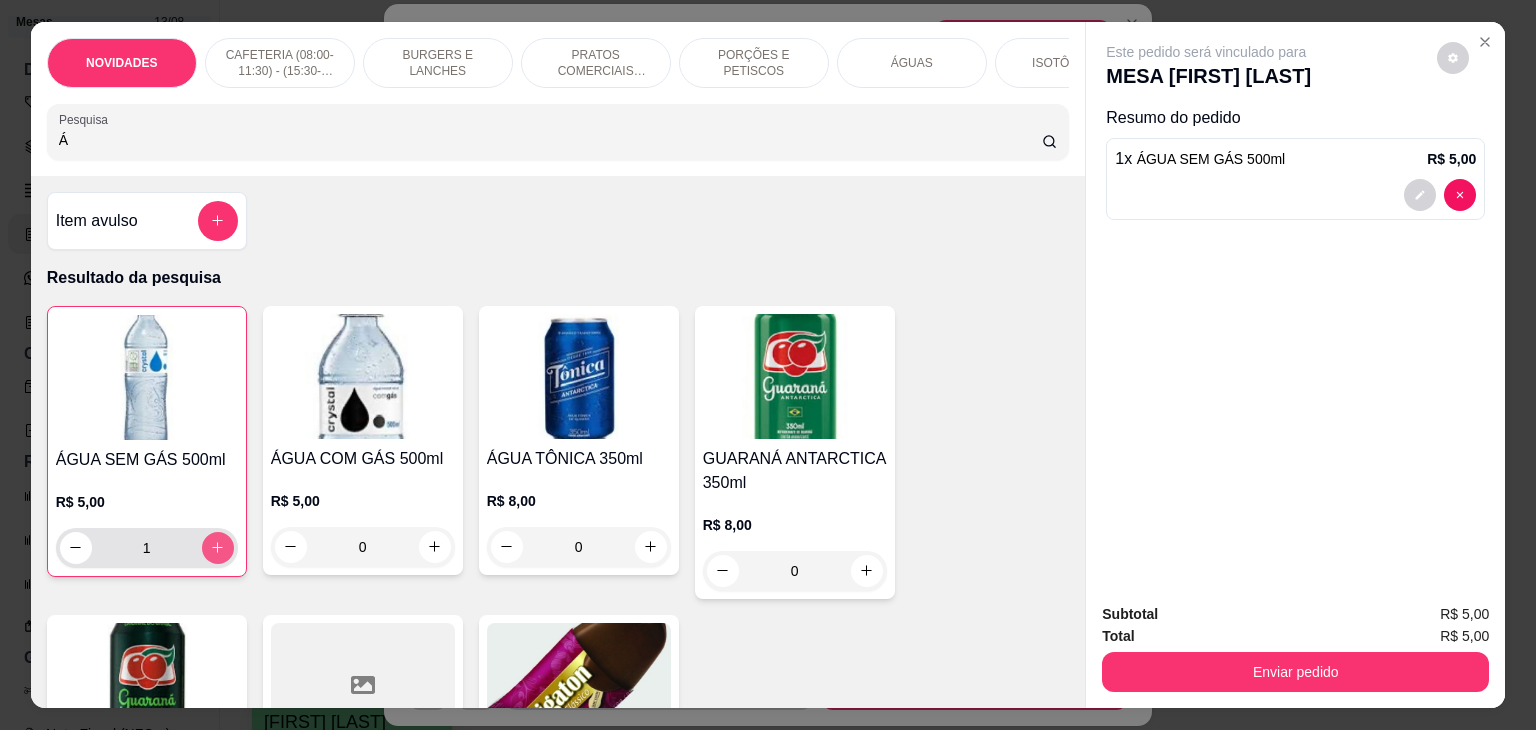 type on "1" 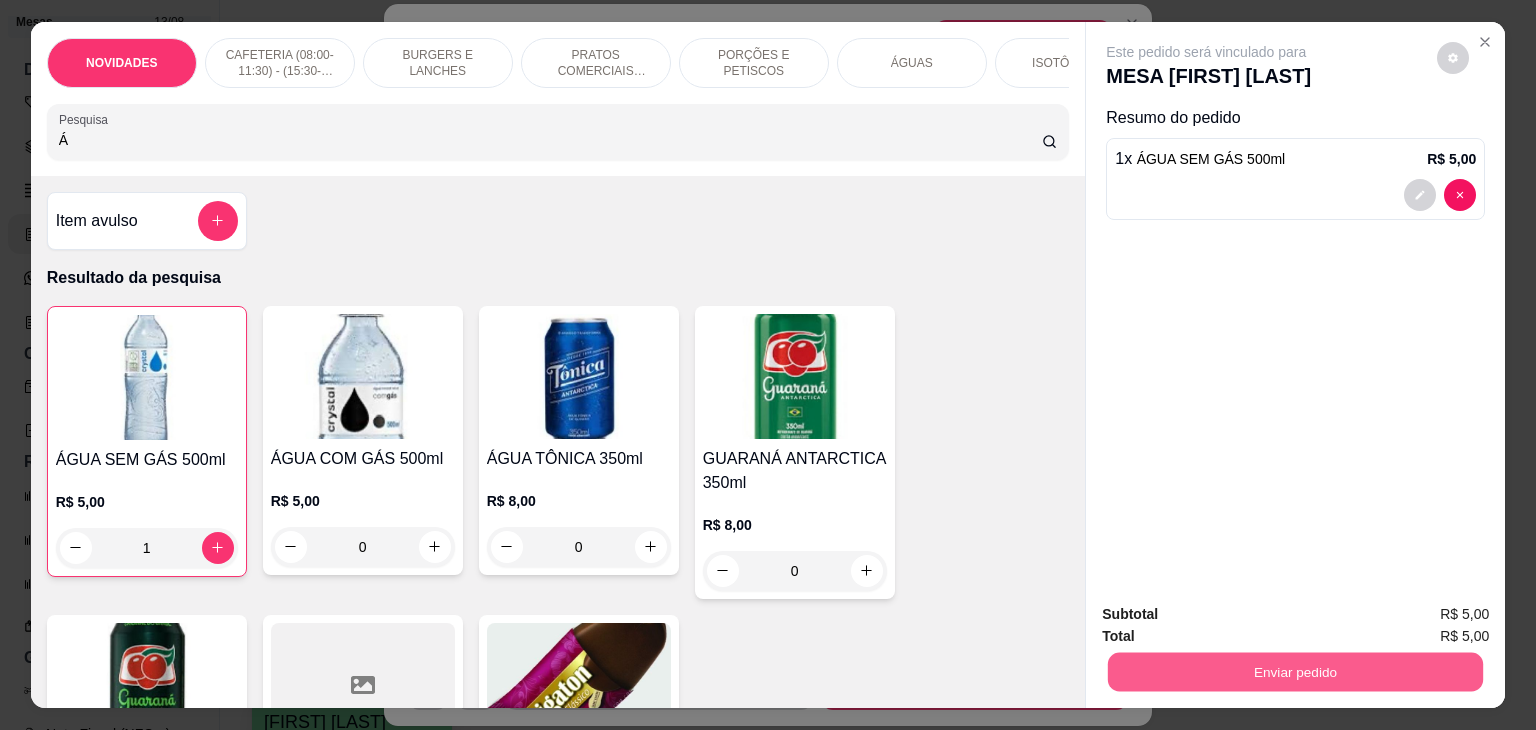click on "Enviar pedido" at bounding box center (1295, 672) 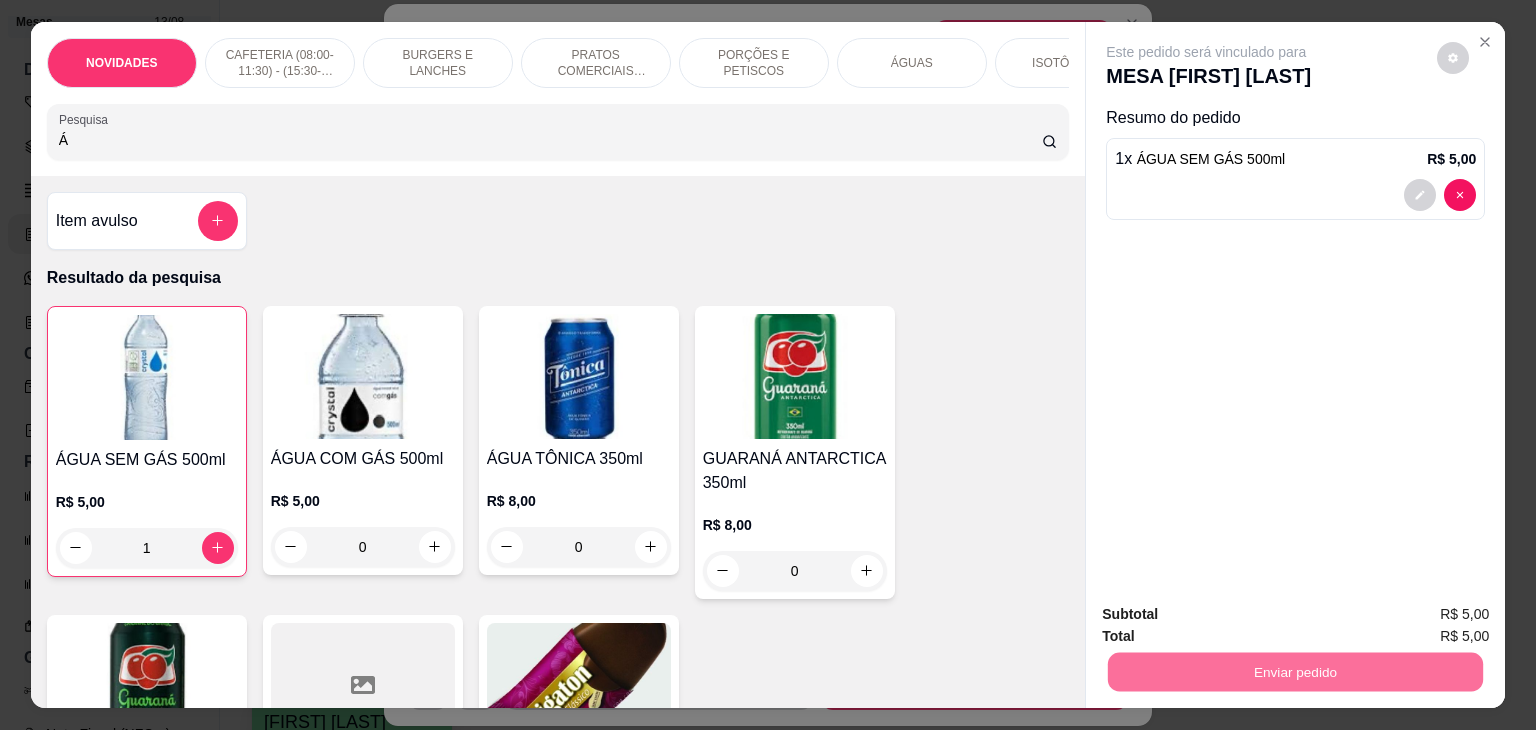 click on "Não registrar e enviar pedido" at bounding box center (1229, 615) 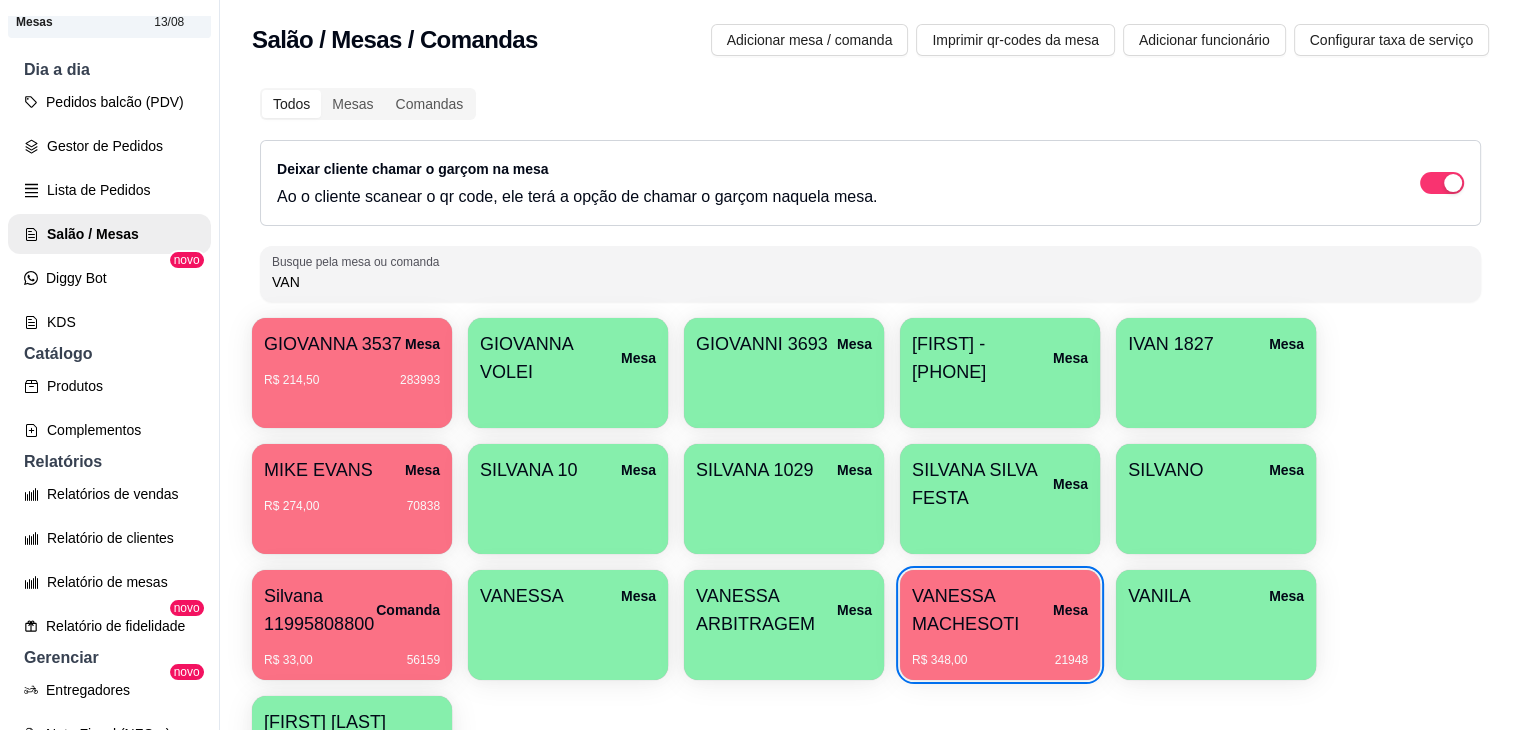 type 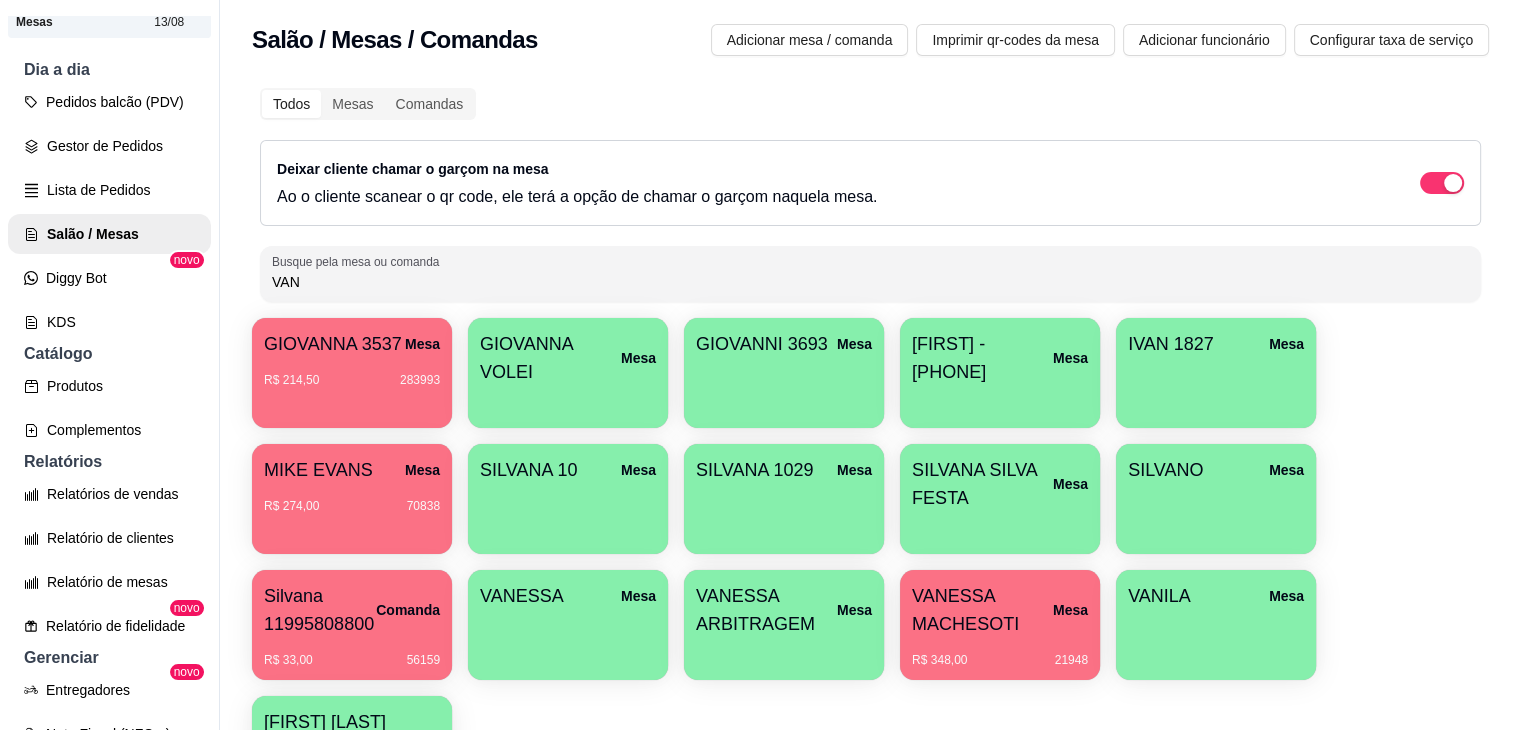drag, startPoint x: 322, startPoint y: 276, endPoint x: 263, endPoint y: 274, distance: 59.03389 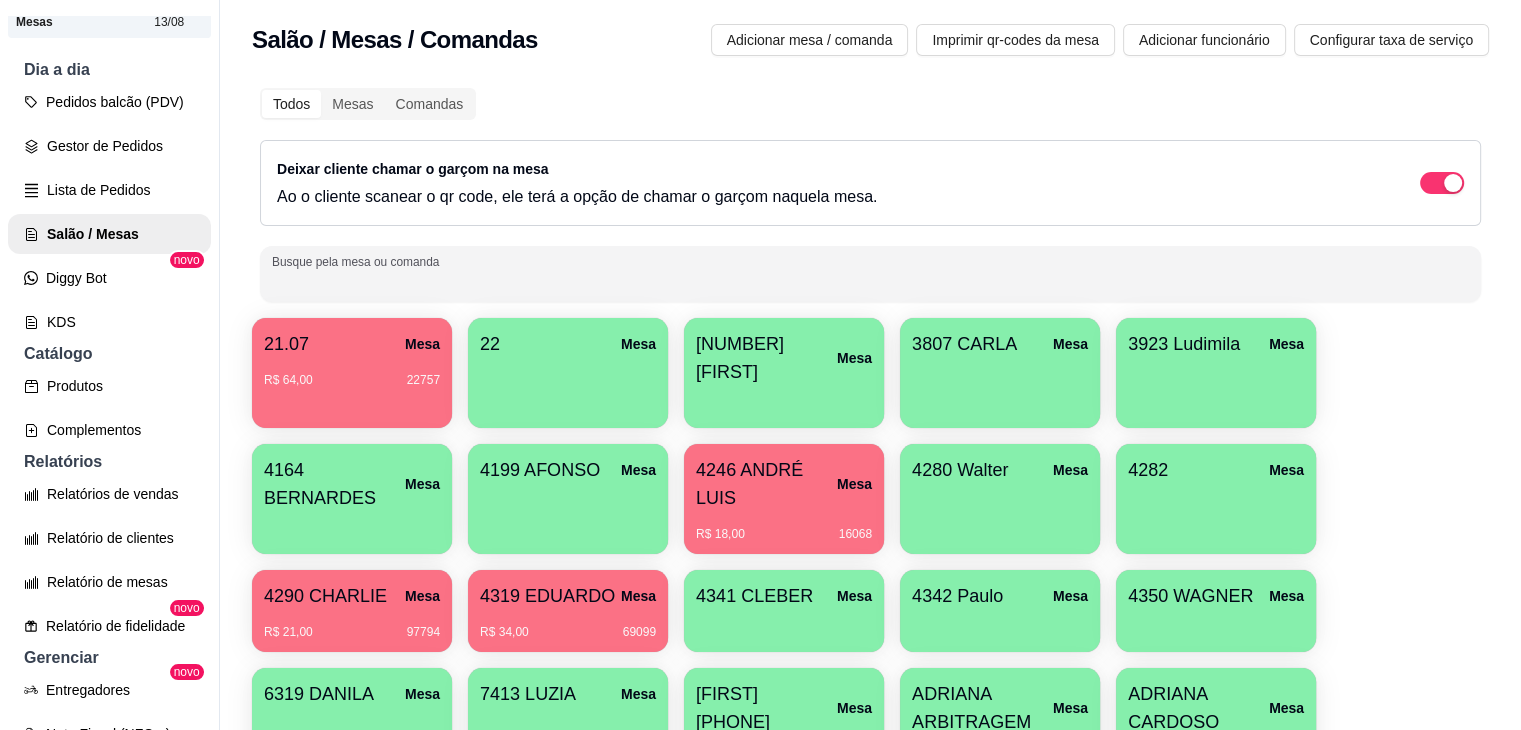 type 